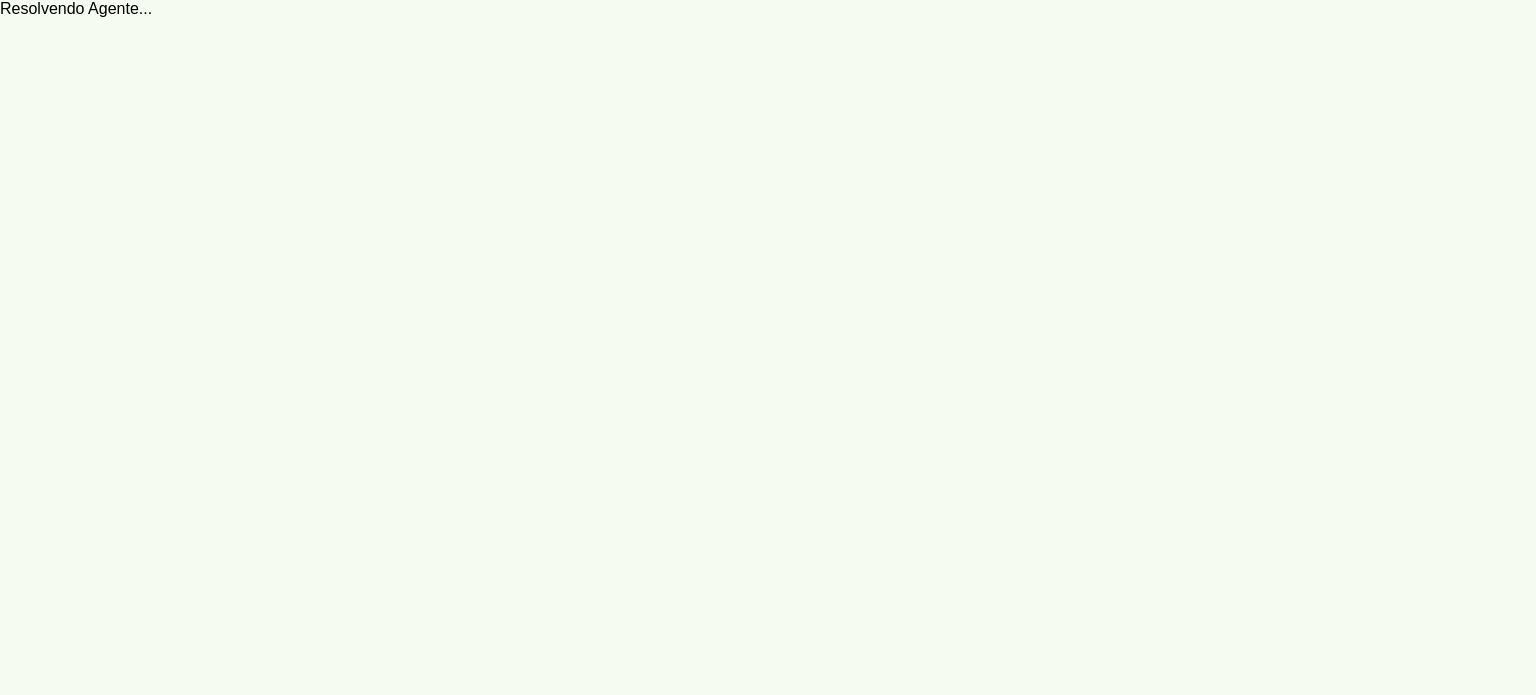 scroll, scrollTop: 0, scrollLeft: 0, axis: both 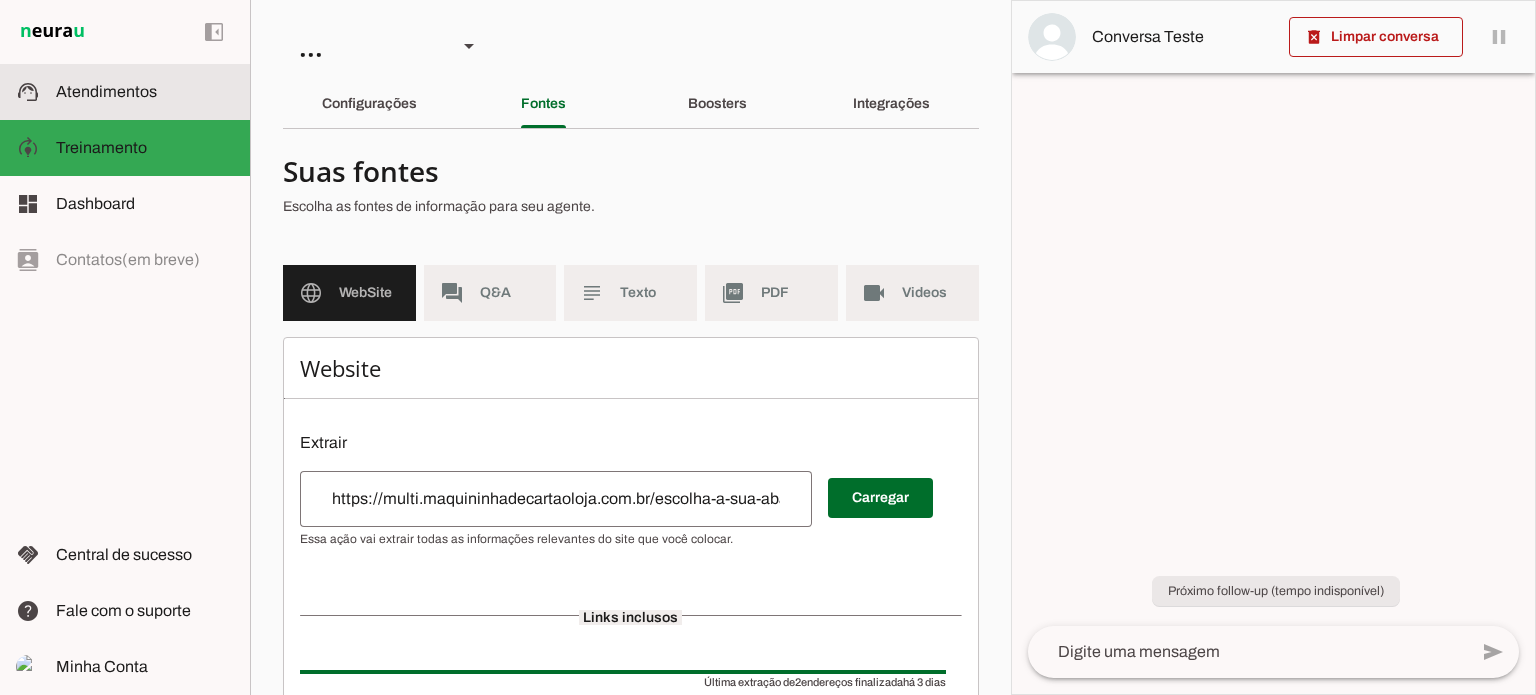 click at bounding box center (145, 92) 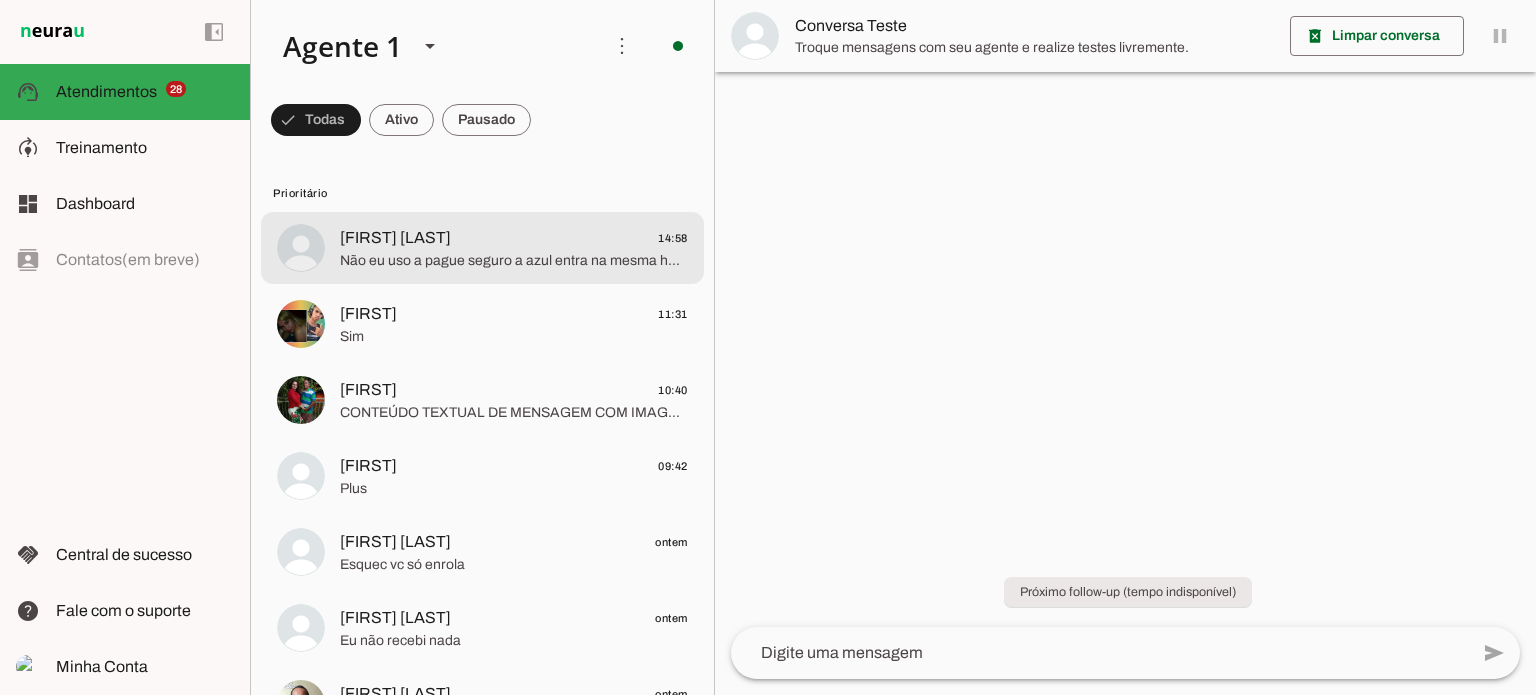 click on "Não  eu uso a pague seguro  a azul entra na mesma hora" 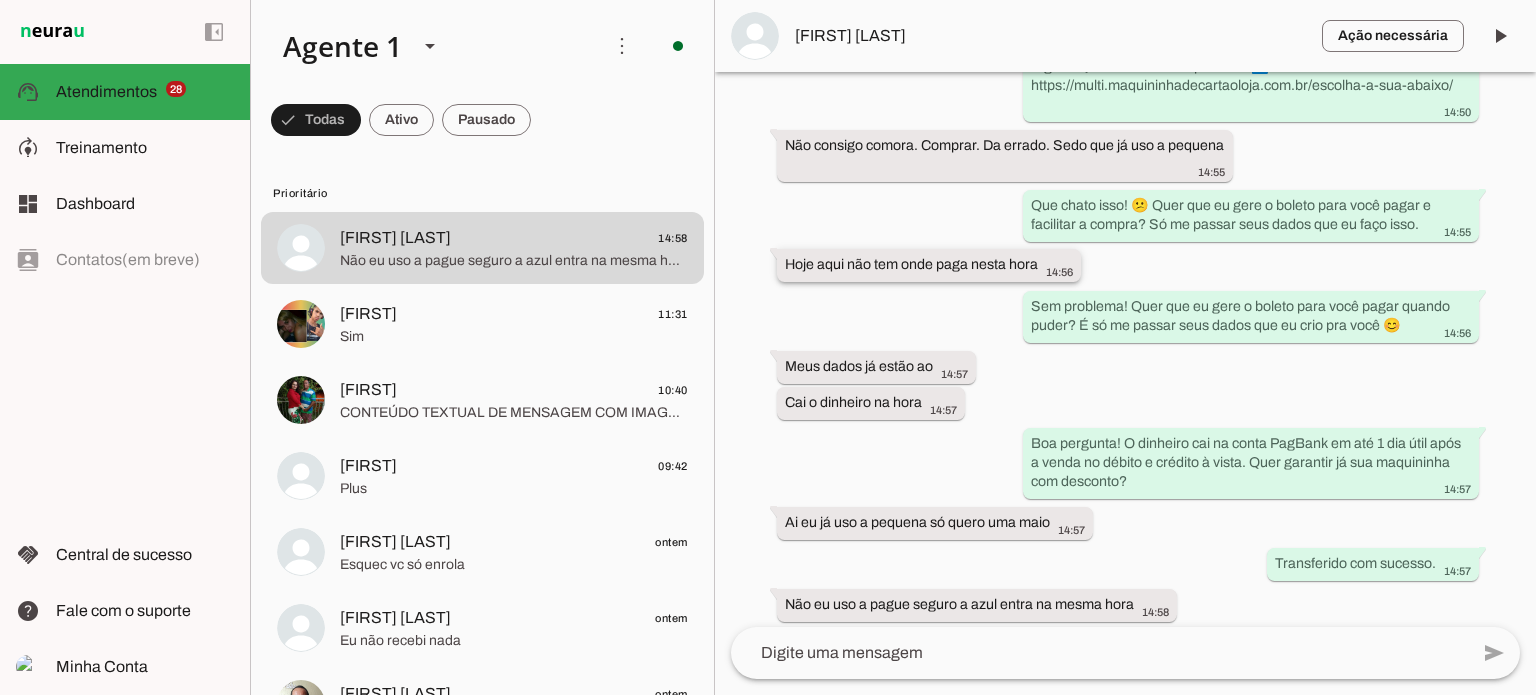 scroll, scrollTop: 521, scrollLeft: 0, axis: vertical 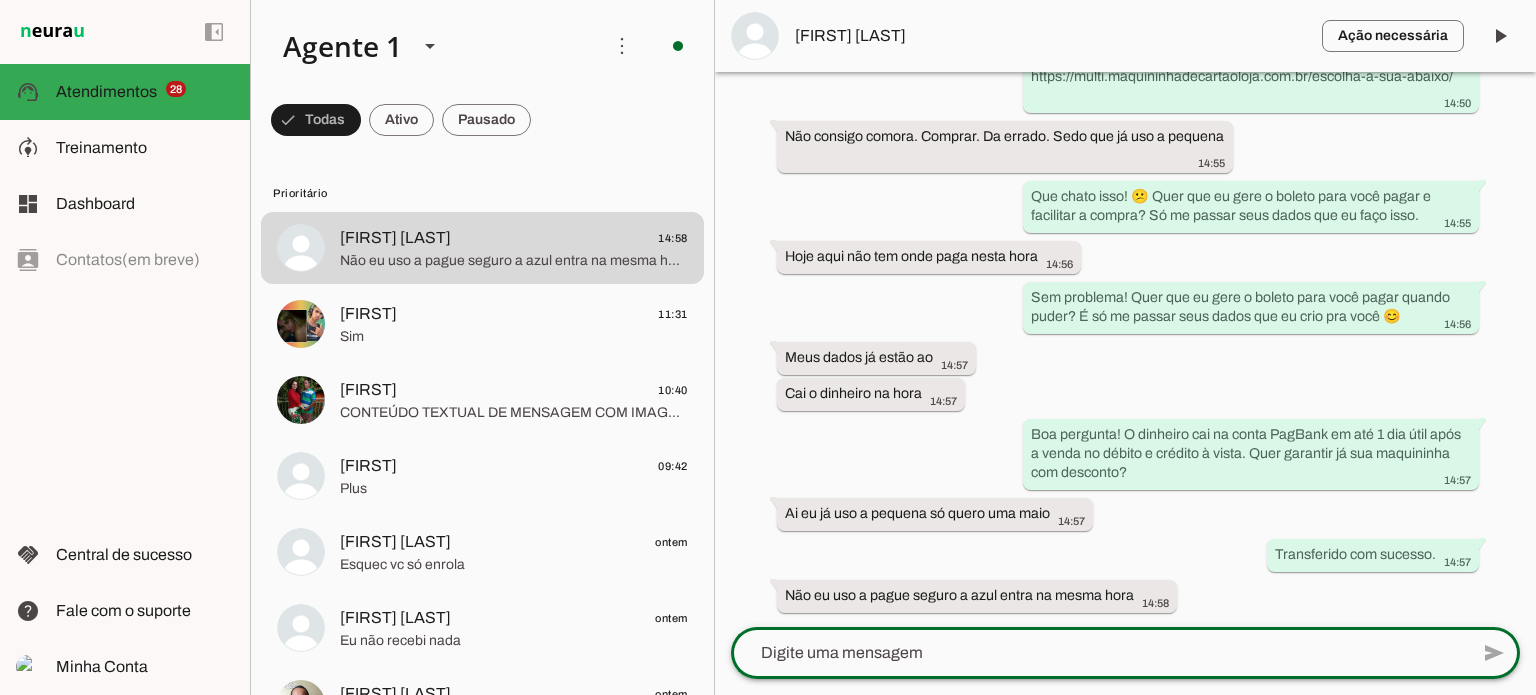 click 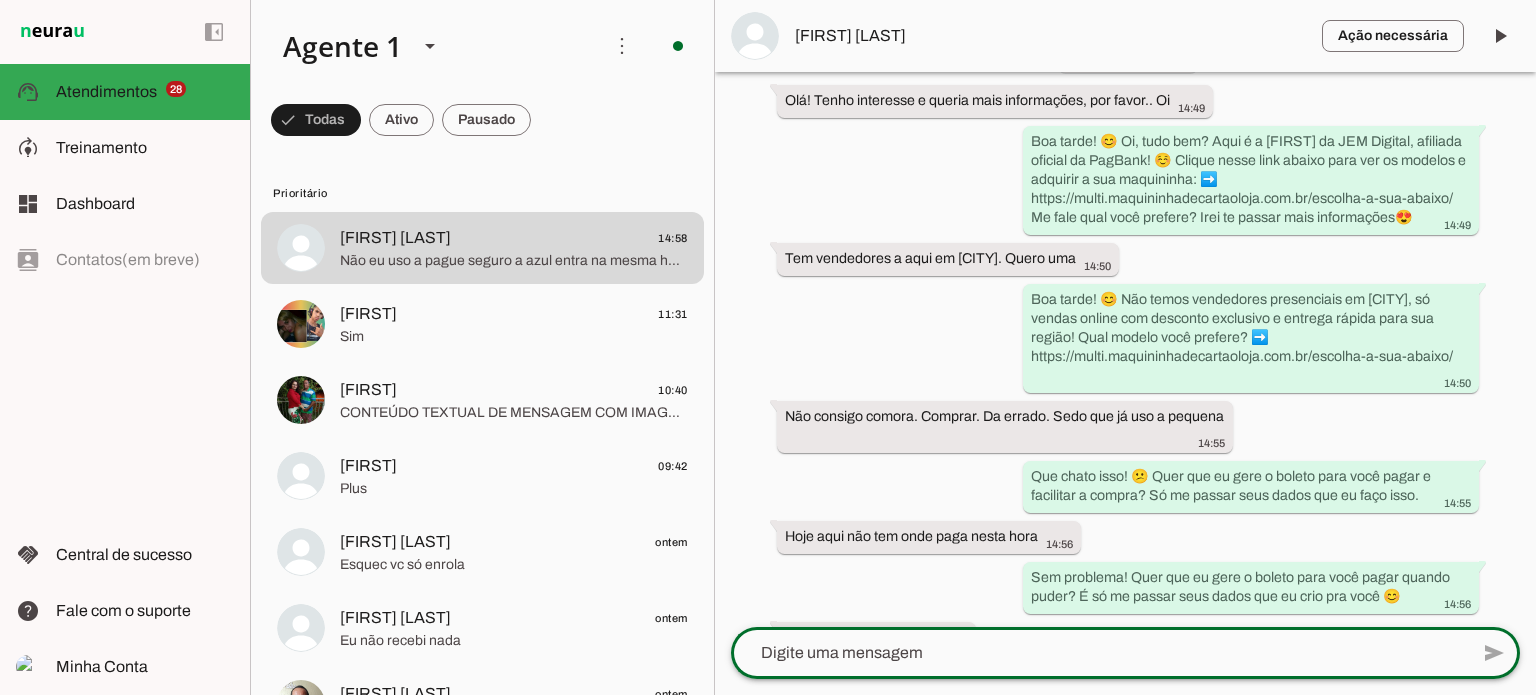 scroll, scrollTop: 521, scrollLeft: 0, axis: vertical 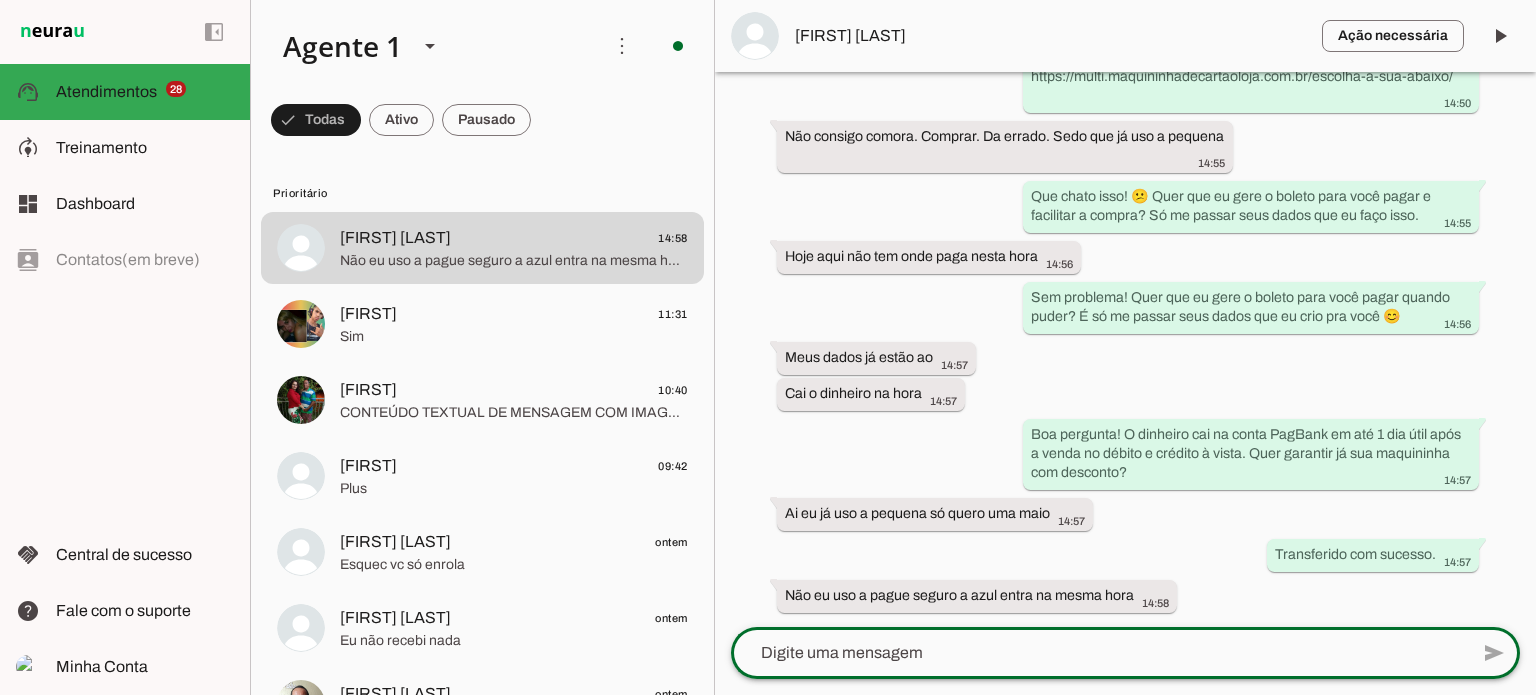 click 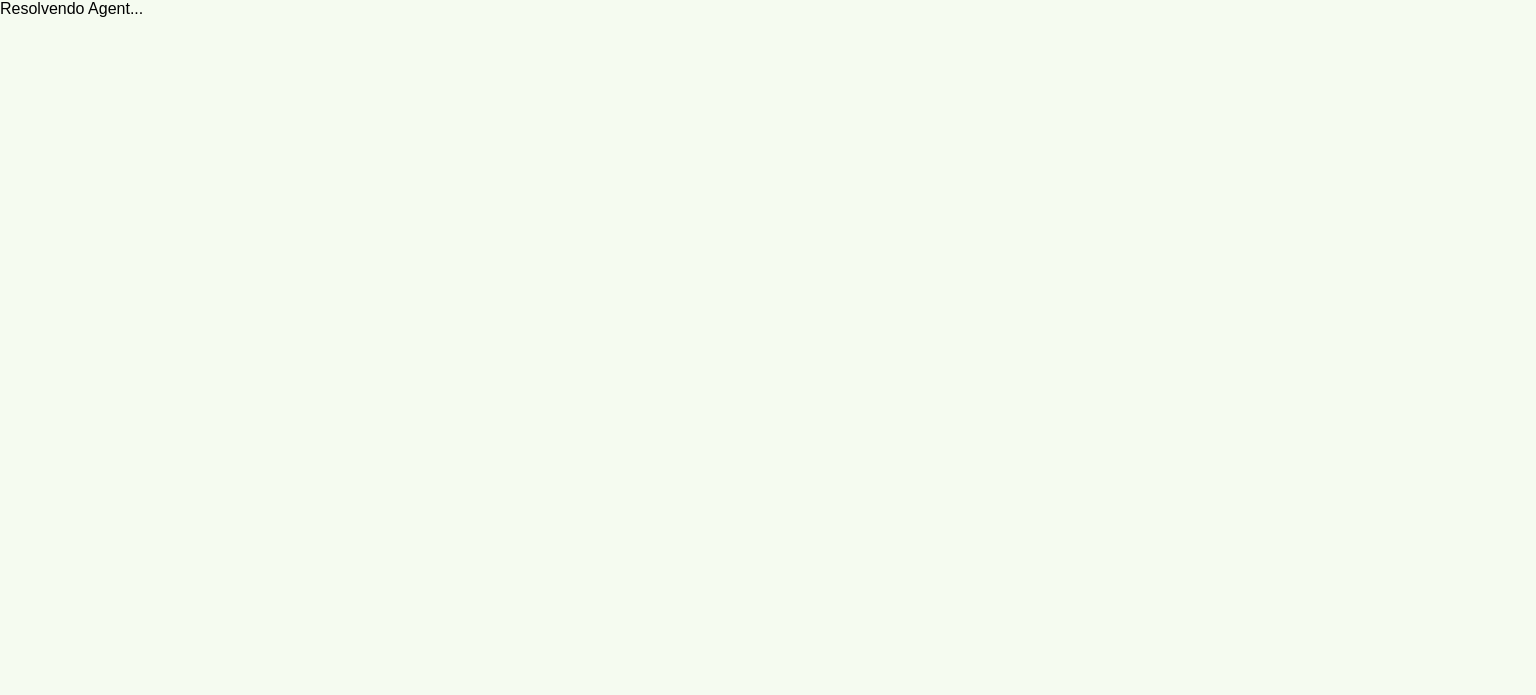 scroll, scrollTop: 0, scrollLeft: 0, axis: both 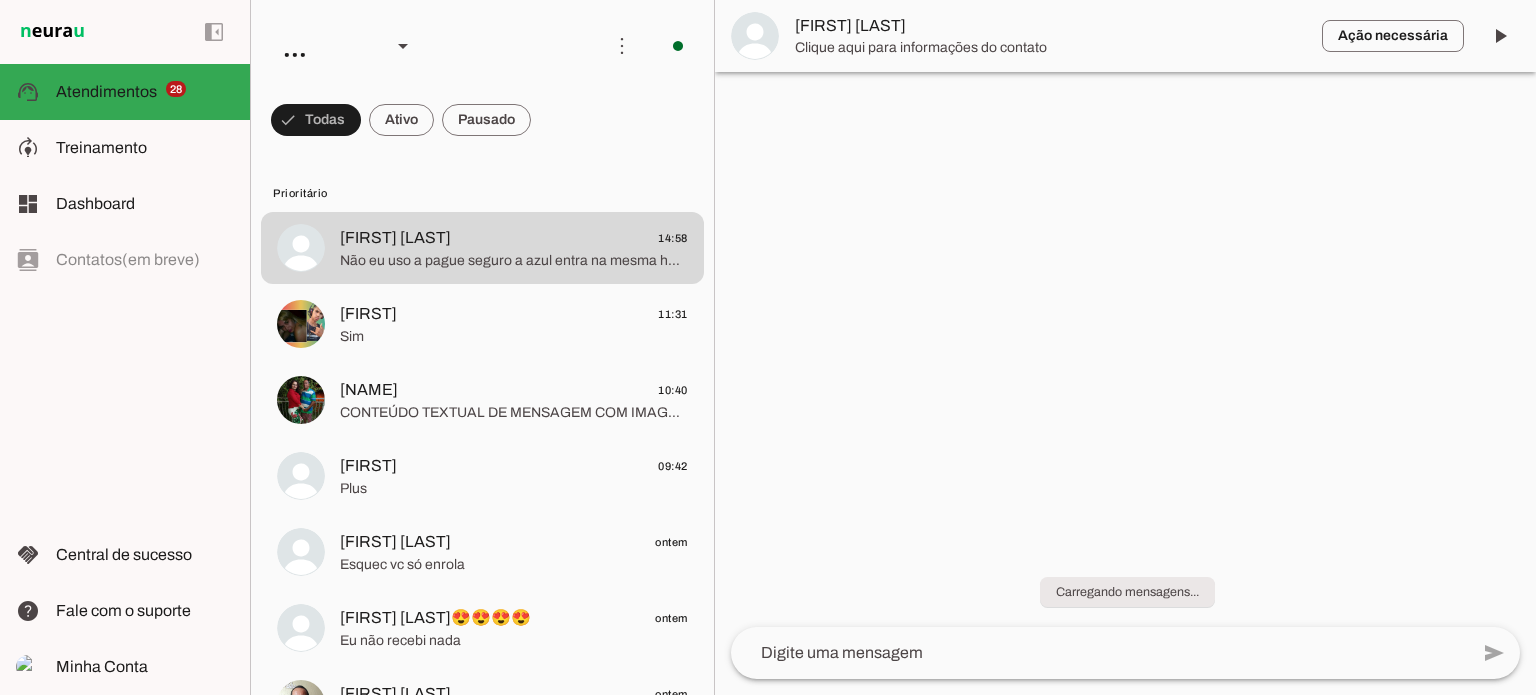 click 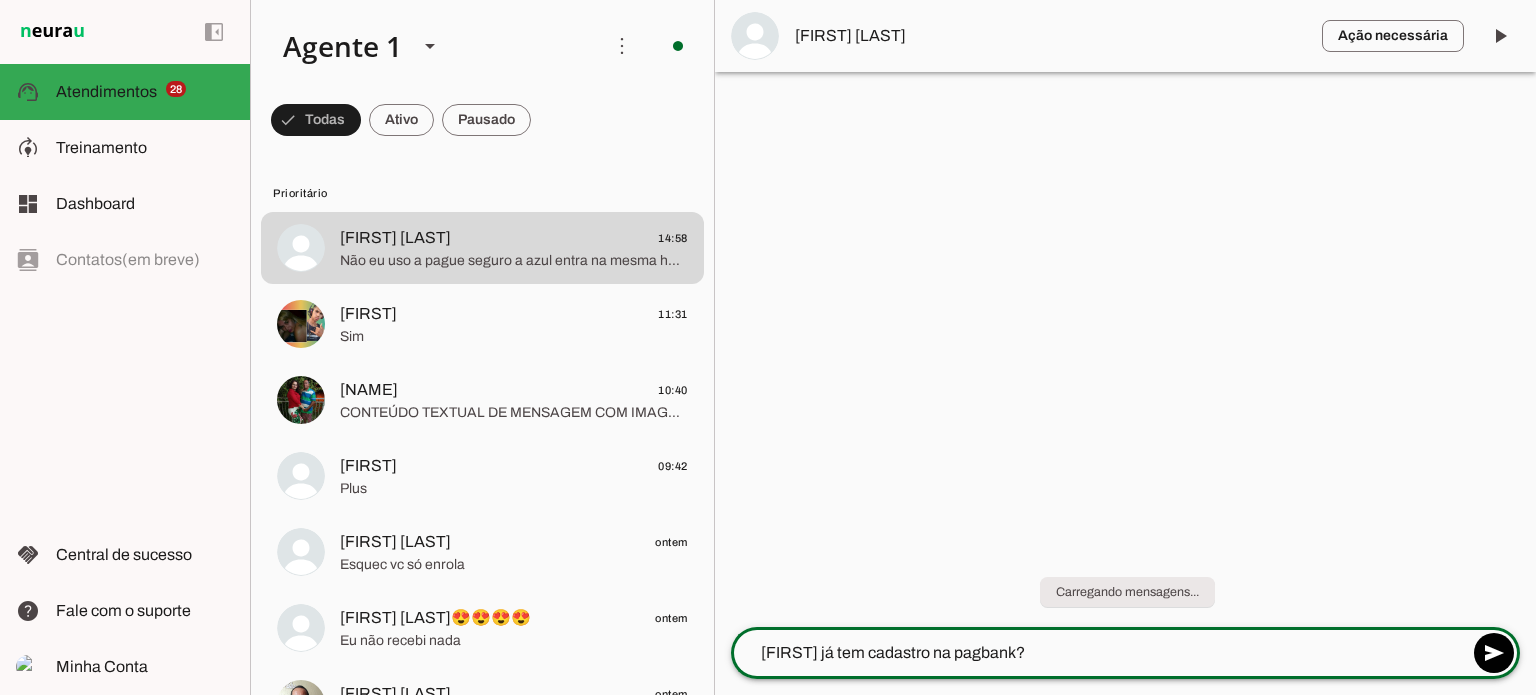 type on "[FIRST] já tem cadastro na pagbank?" 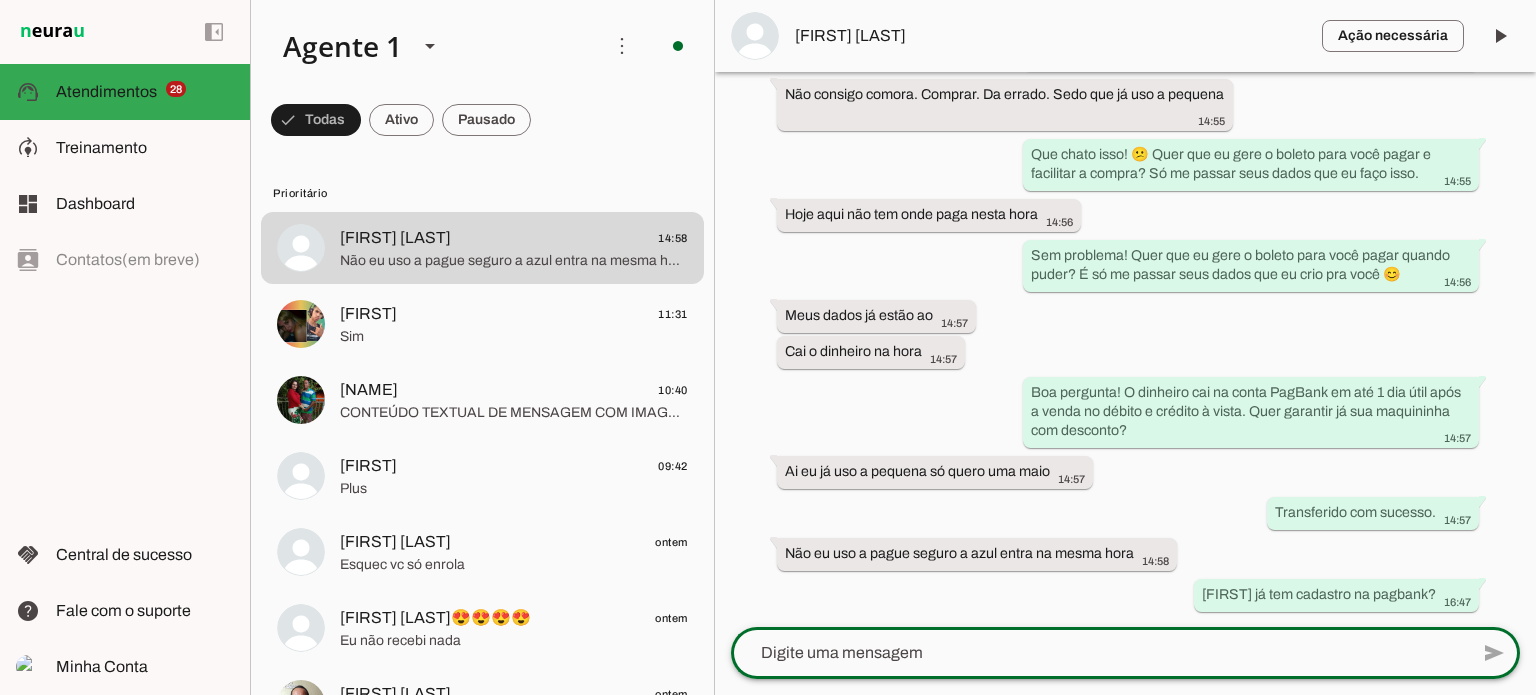 scroll, scrollTop: 0, scrollLeft: 0, axis: both 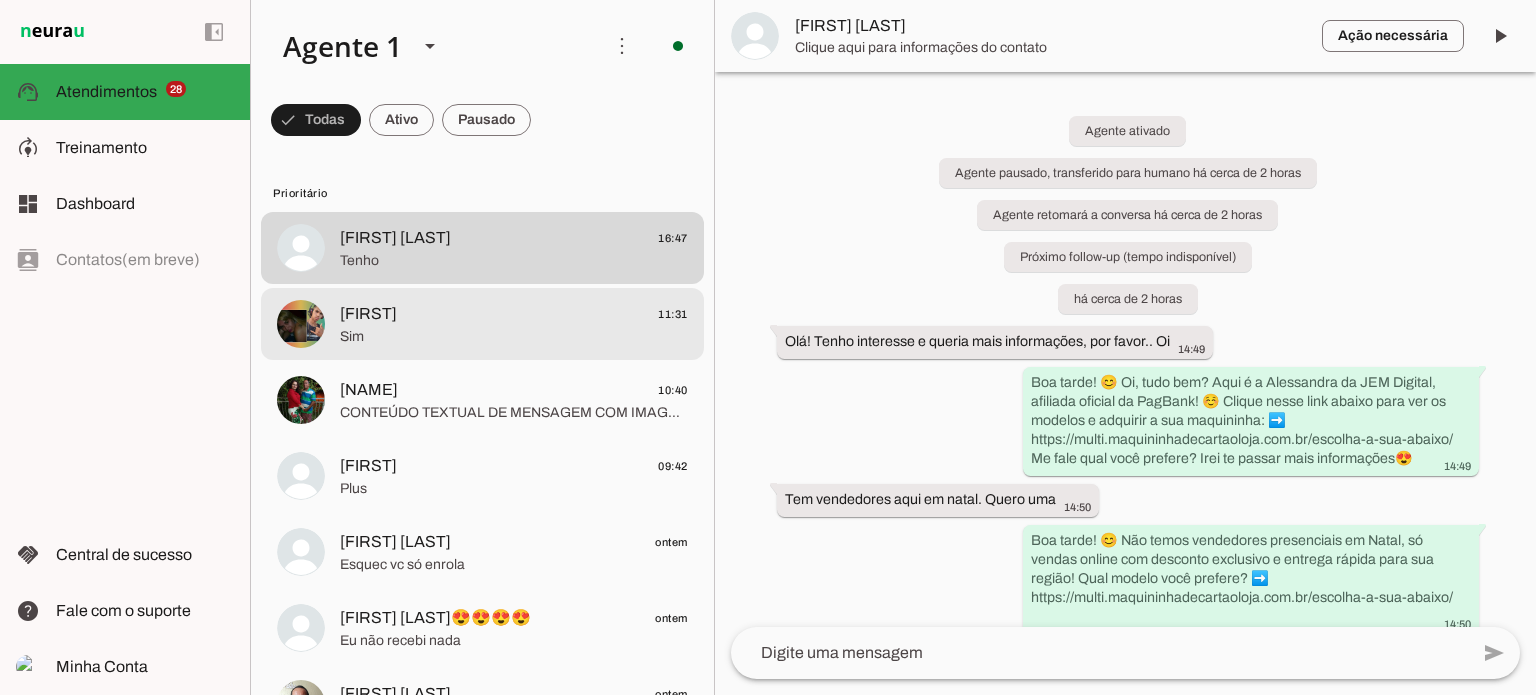 click on "[FIRST]
[TIME]" 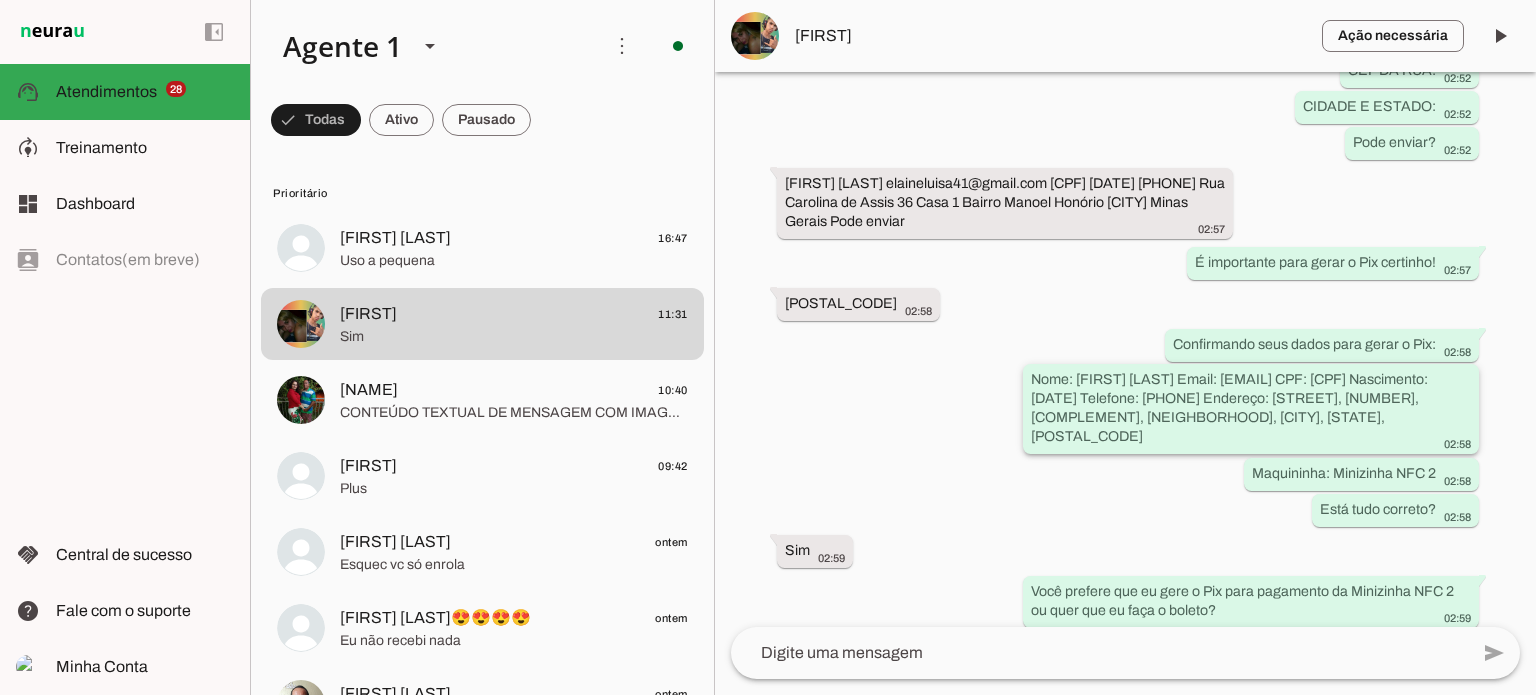 scroll, scrollTop: 4014, scrollLeft: 0, axis: vertical 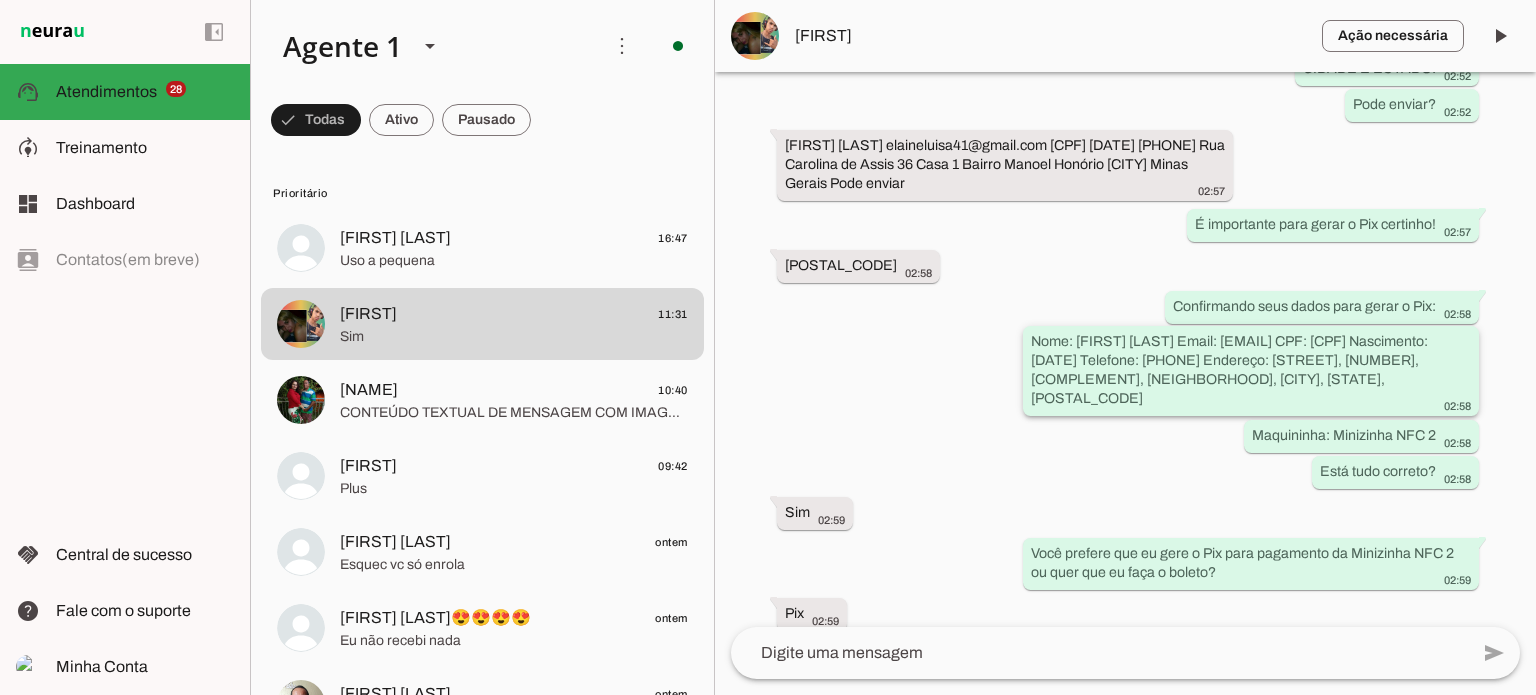 drag, startPoint x: 1243, startPoint y: 391, endPoint x: 1400, endPoint y: 397, distance: 157.11461 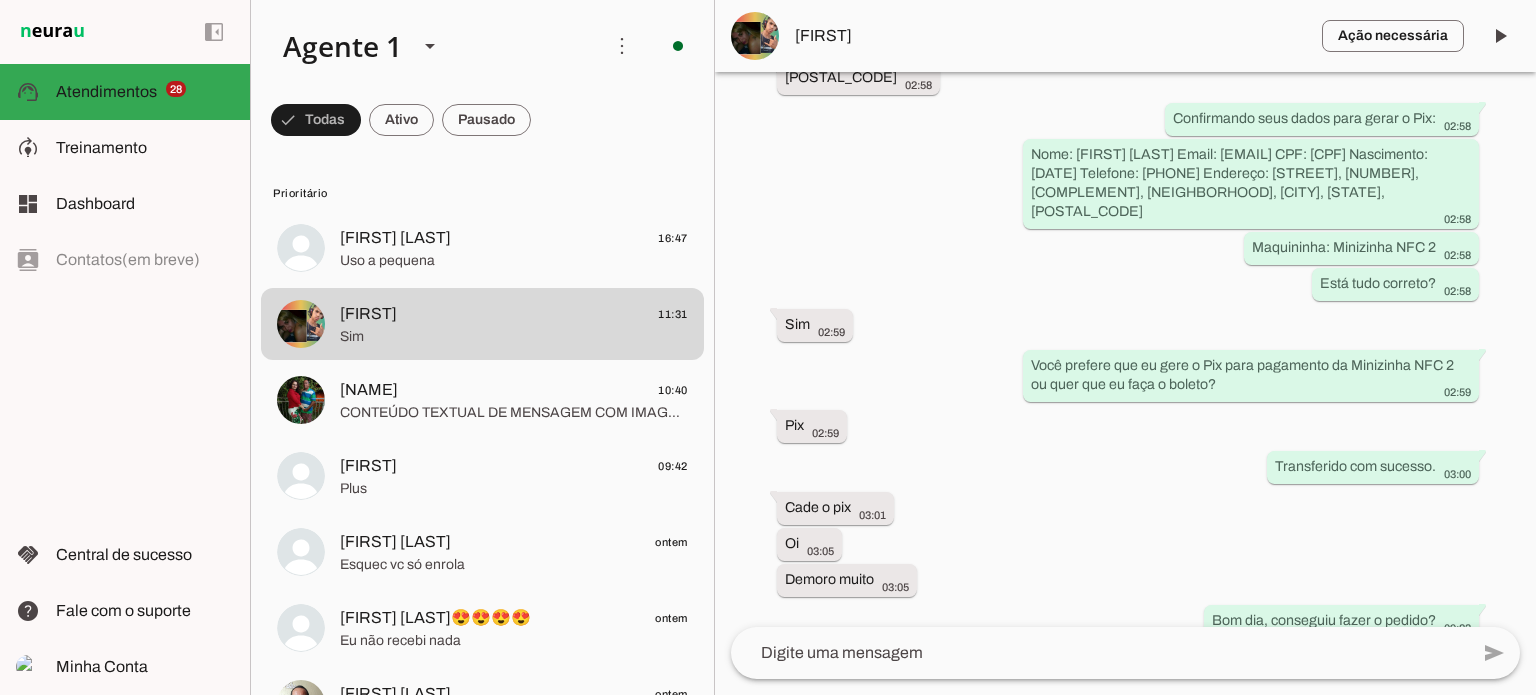 scroll, scrollTop: 4536, scrollLeft: 0, axis: vertical 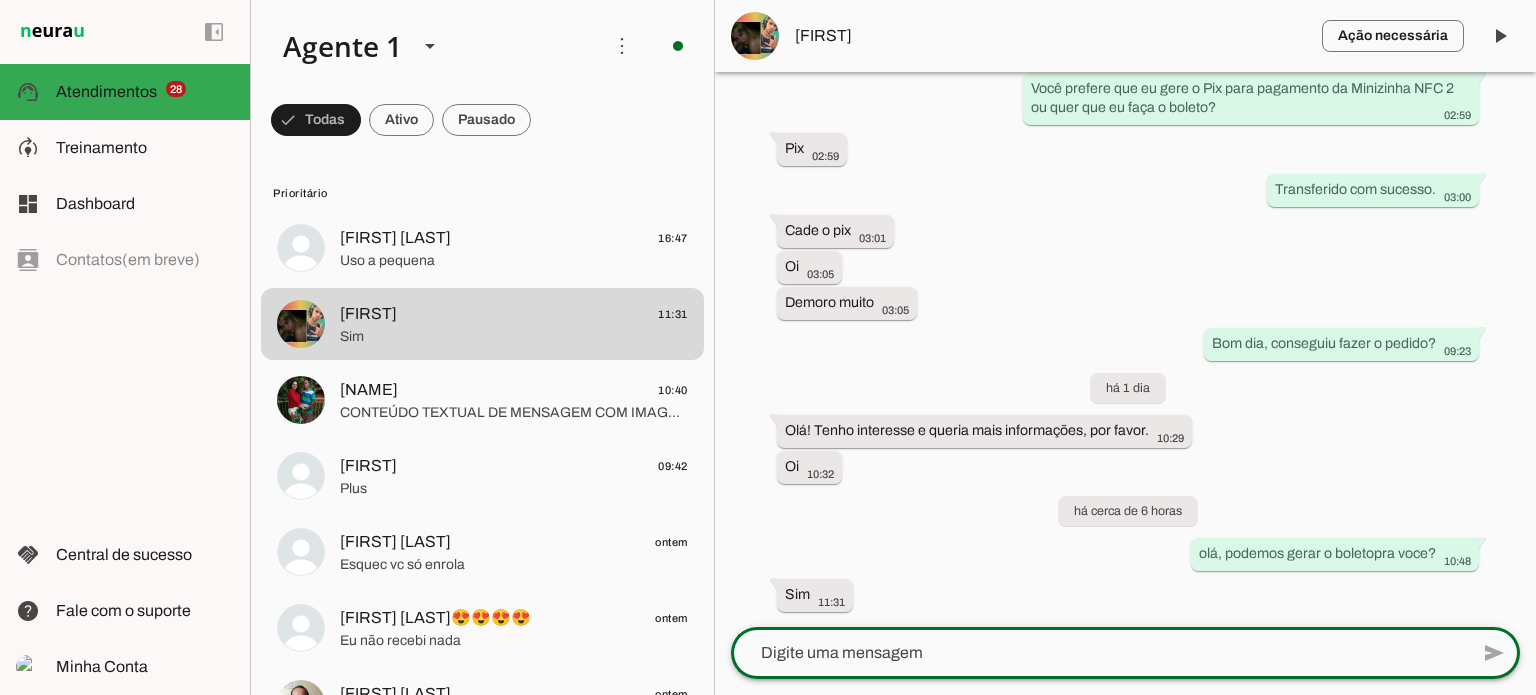 click 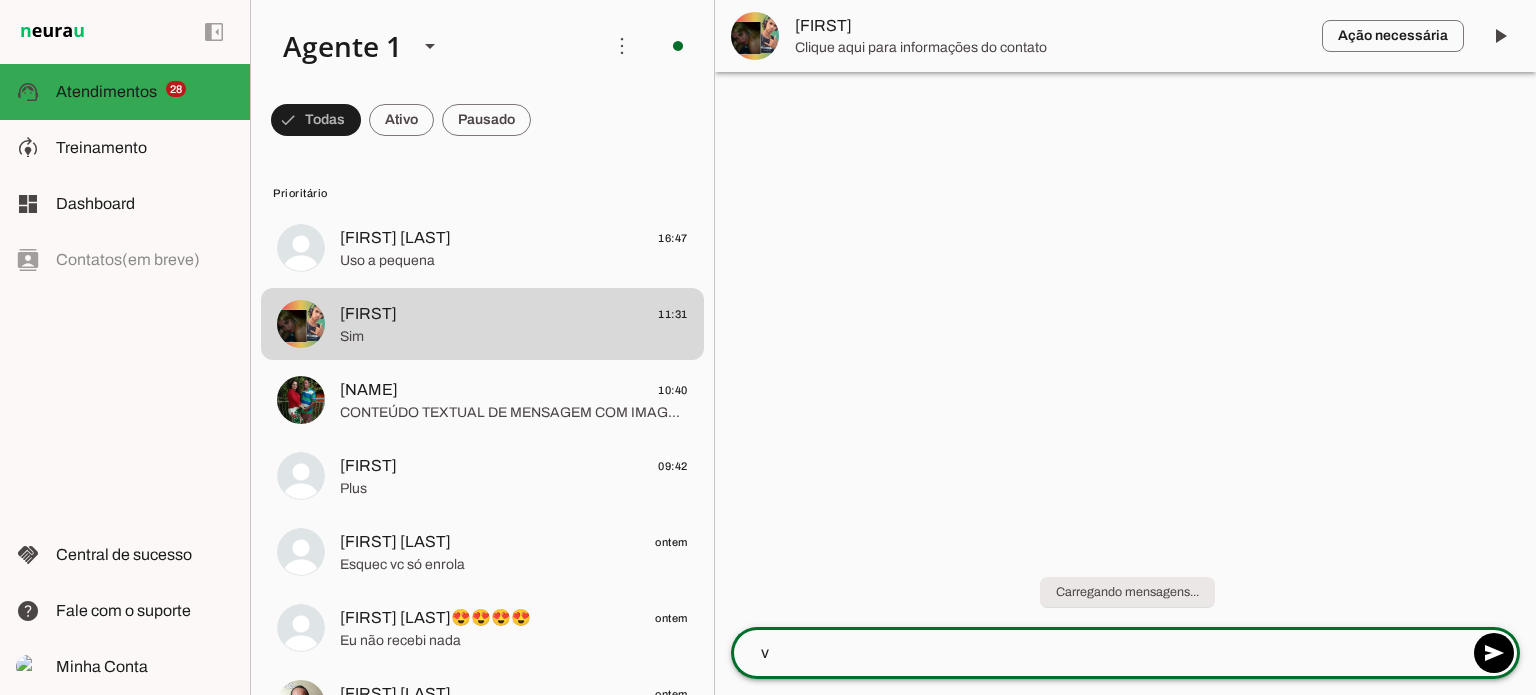 scroll, scrollTop: 0, scrollLeft: 0, axis: both 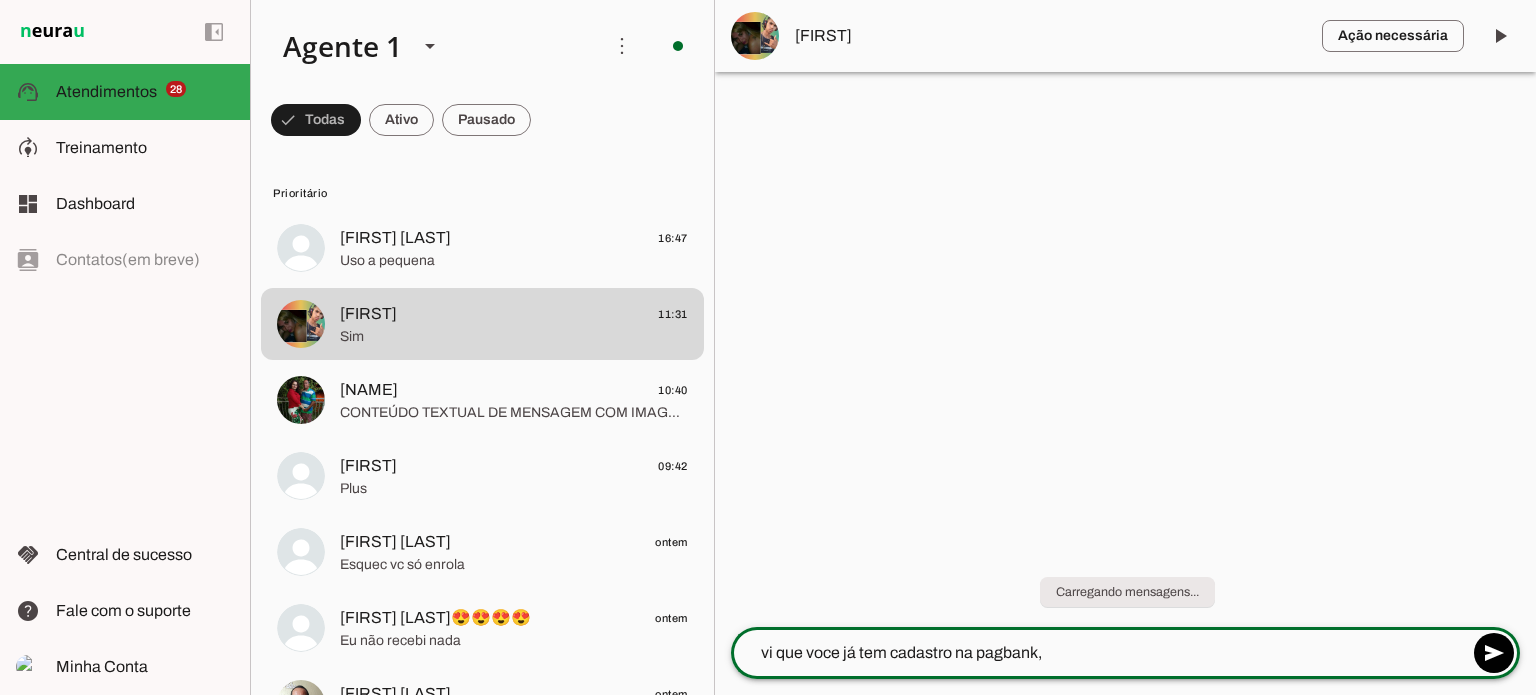 type on "vi que voce já tem cadastro na pagbank" 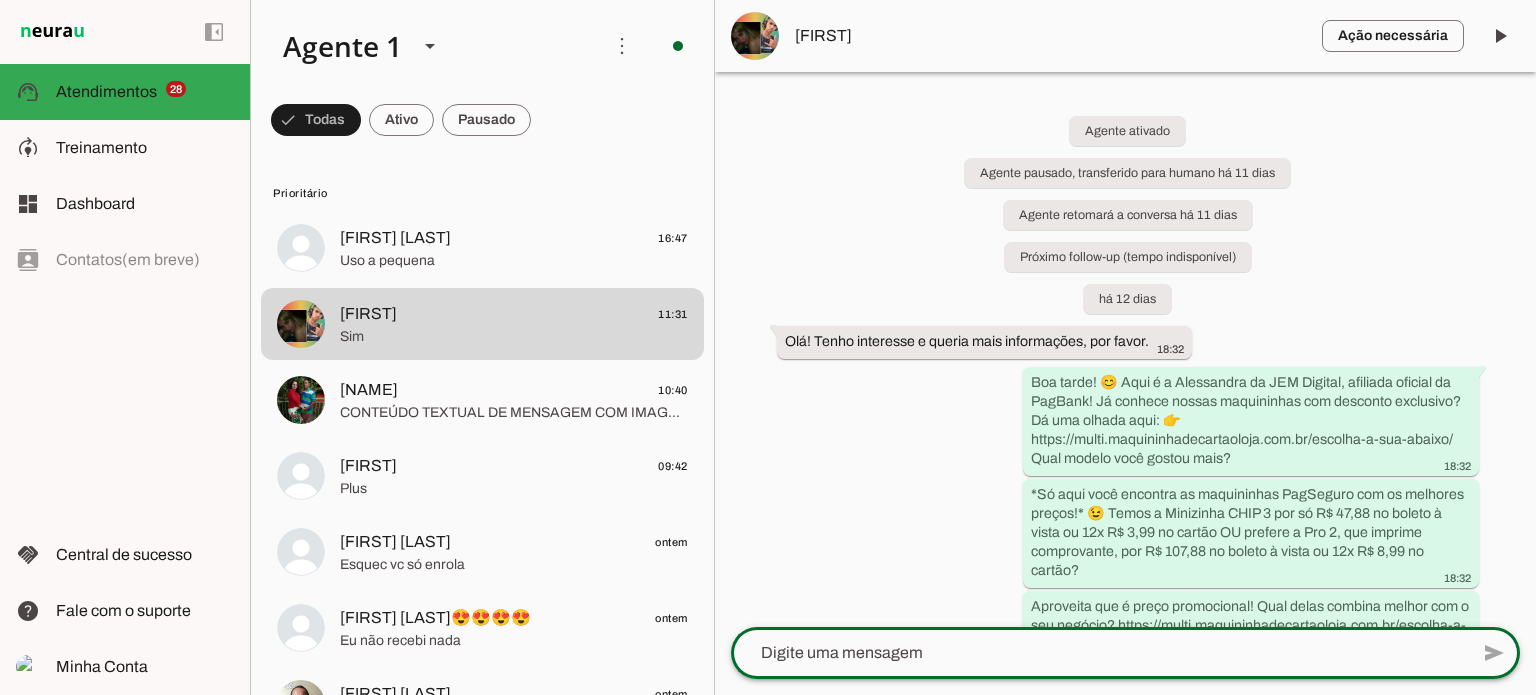 click on "Ação necessária
O Agente detectou que uma ação humana é necessária, resolva a
questão com o seu cliente nesta conversa.
Após resolver, aperte o botão com o ícone "Play" ao lado, para o
Agente retomar as atividades na conversa.
[FIRST]" at bounding box center [1125, 36] 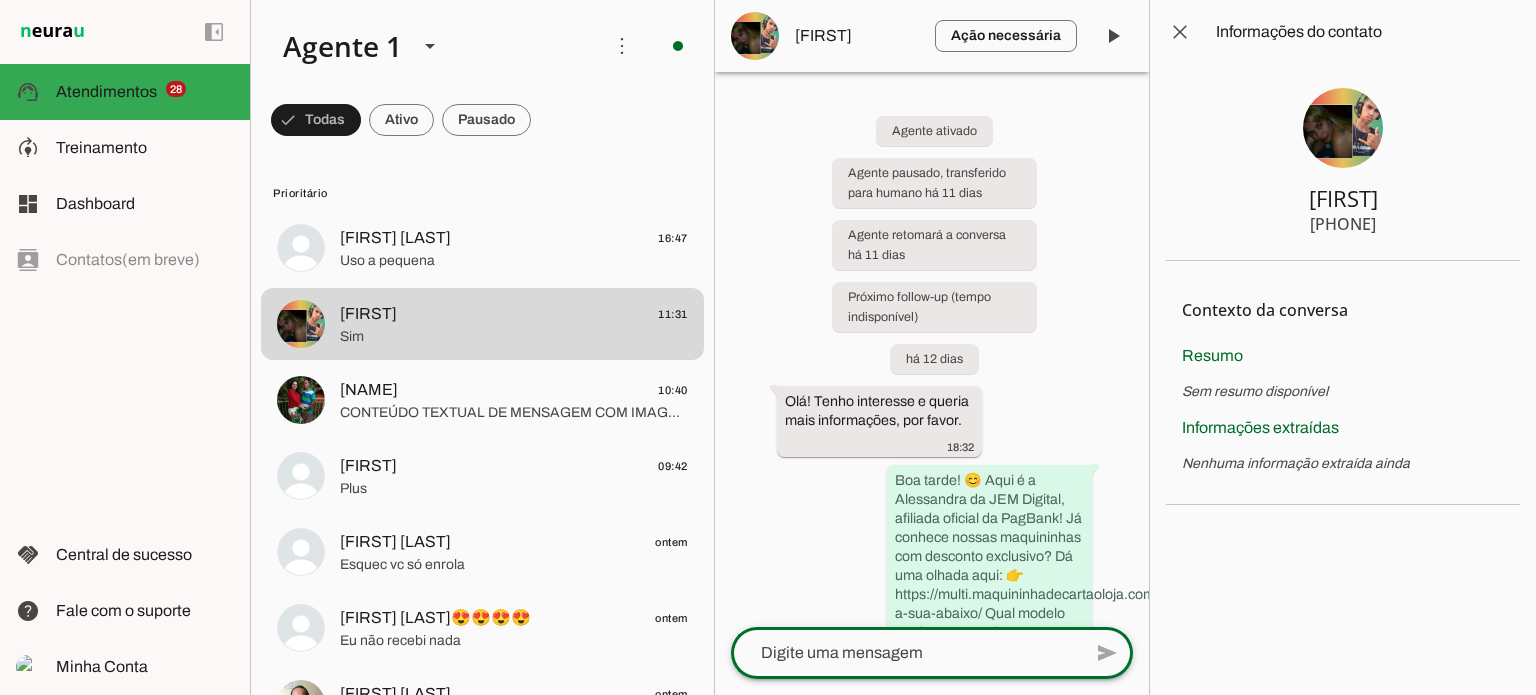 click 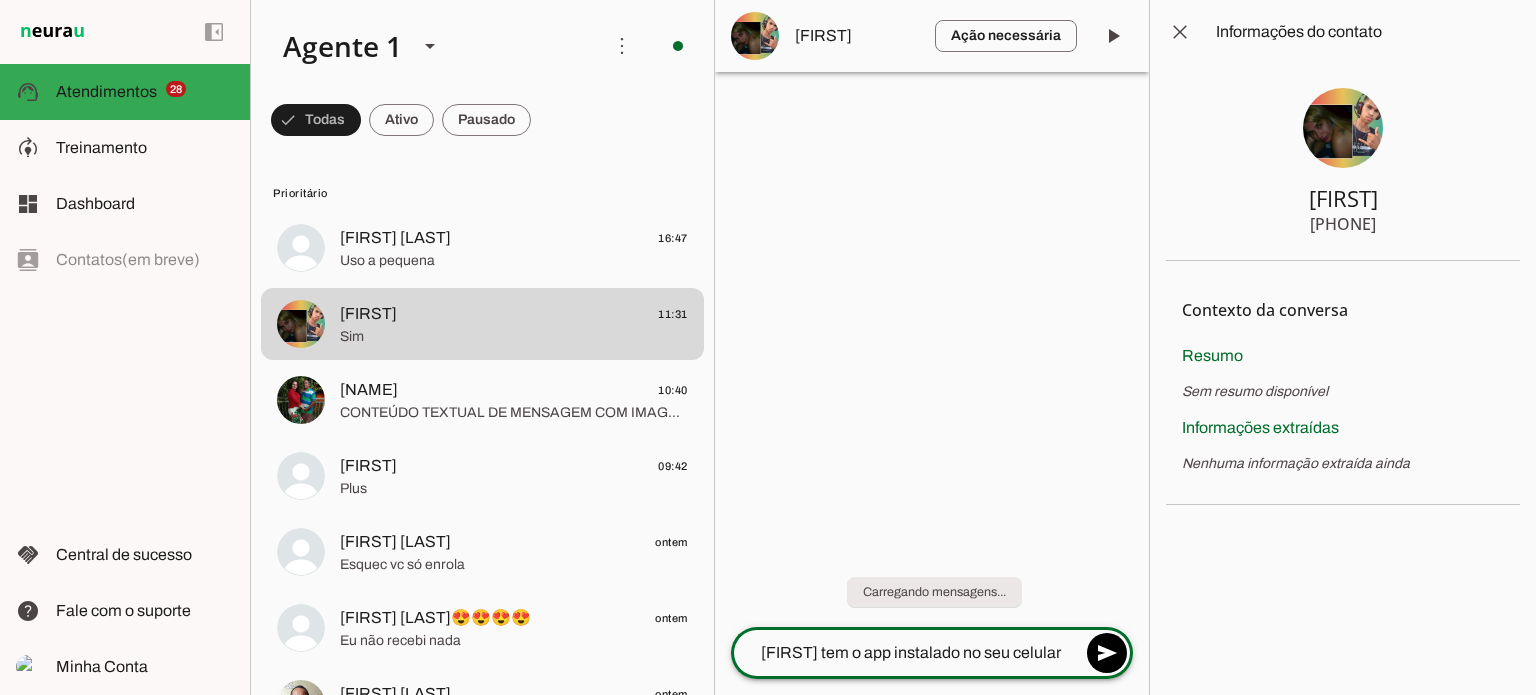 type on "[FIRST] tem o app instalado no seu celular?" 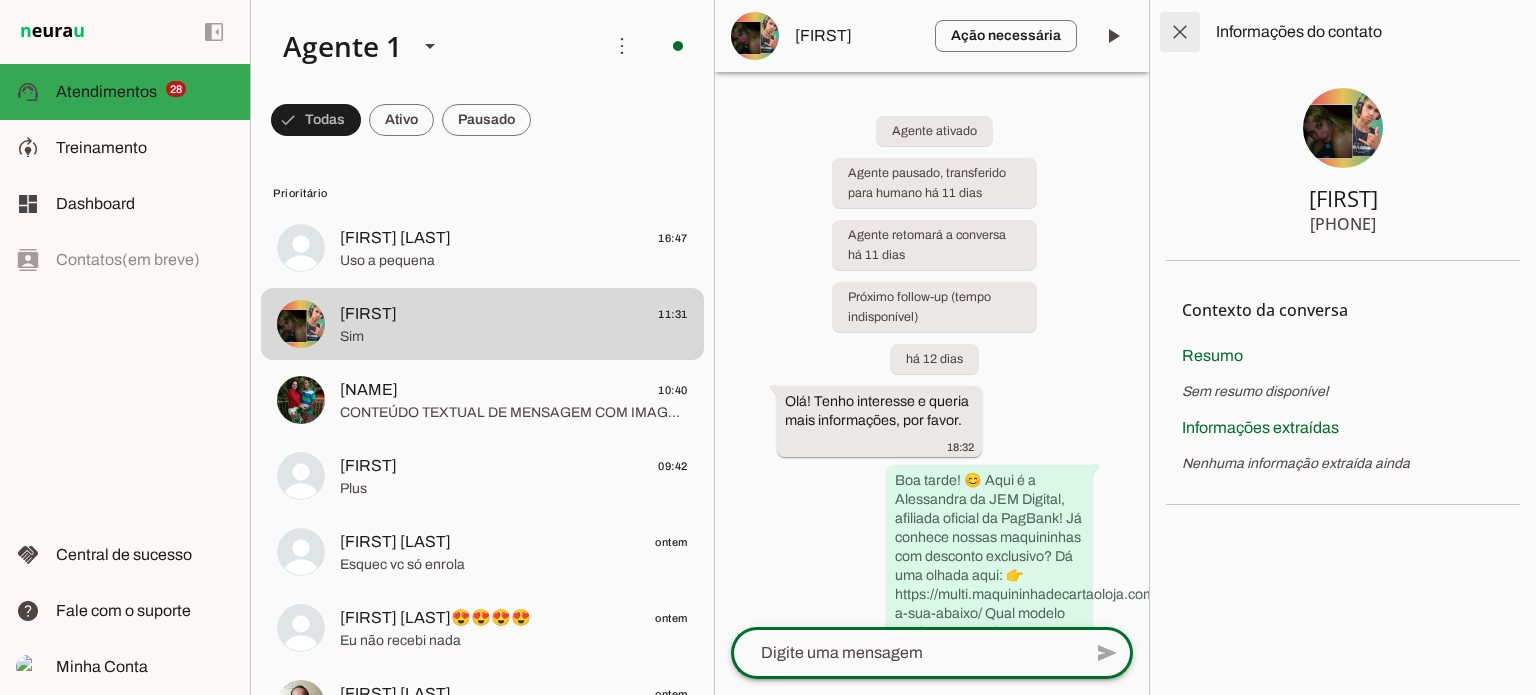 click at bounding box center (1180, 32) 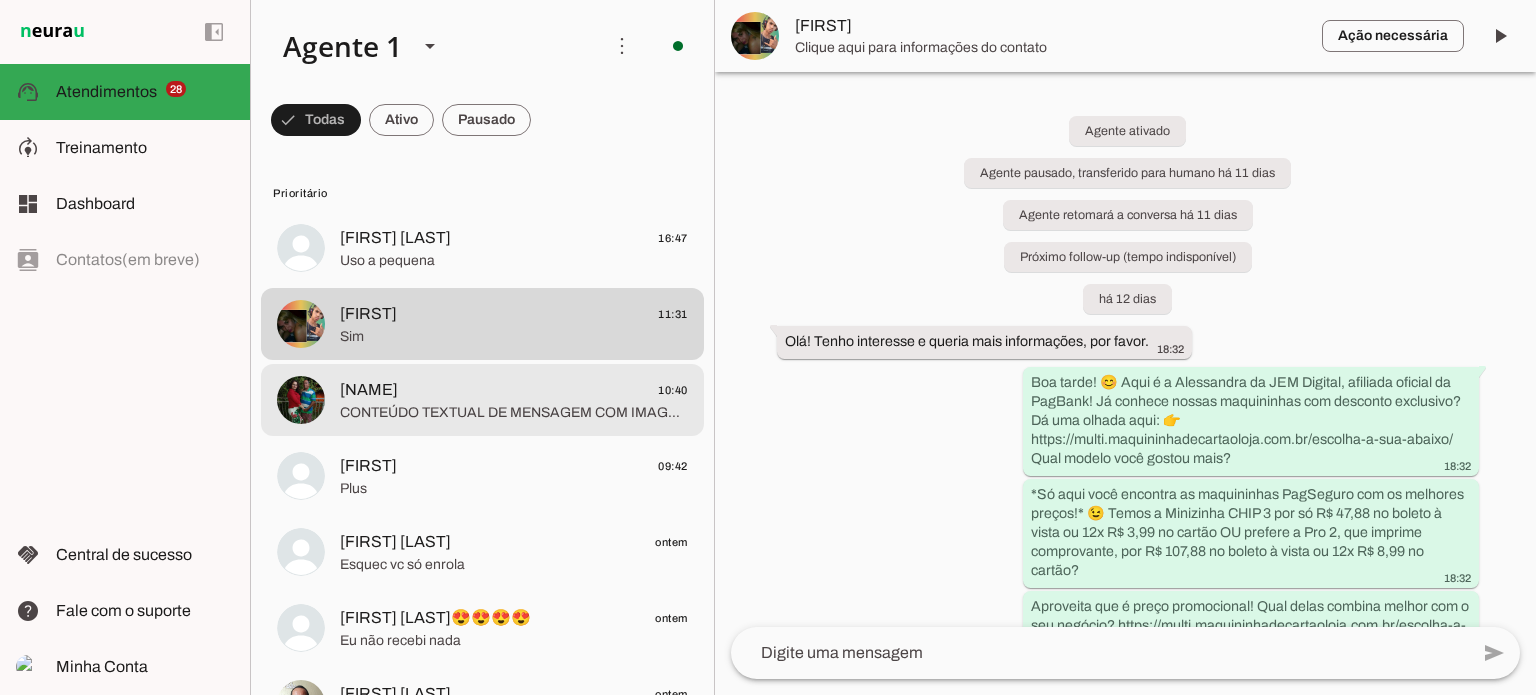 click on "[FIRST]
10:40" 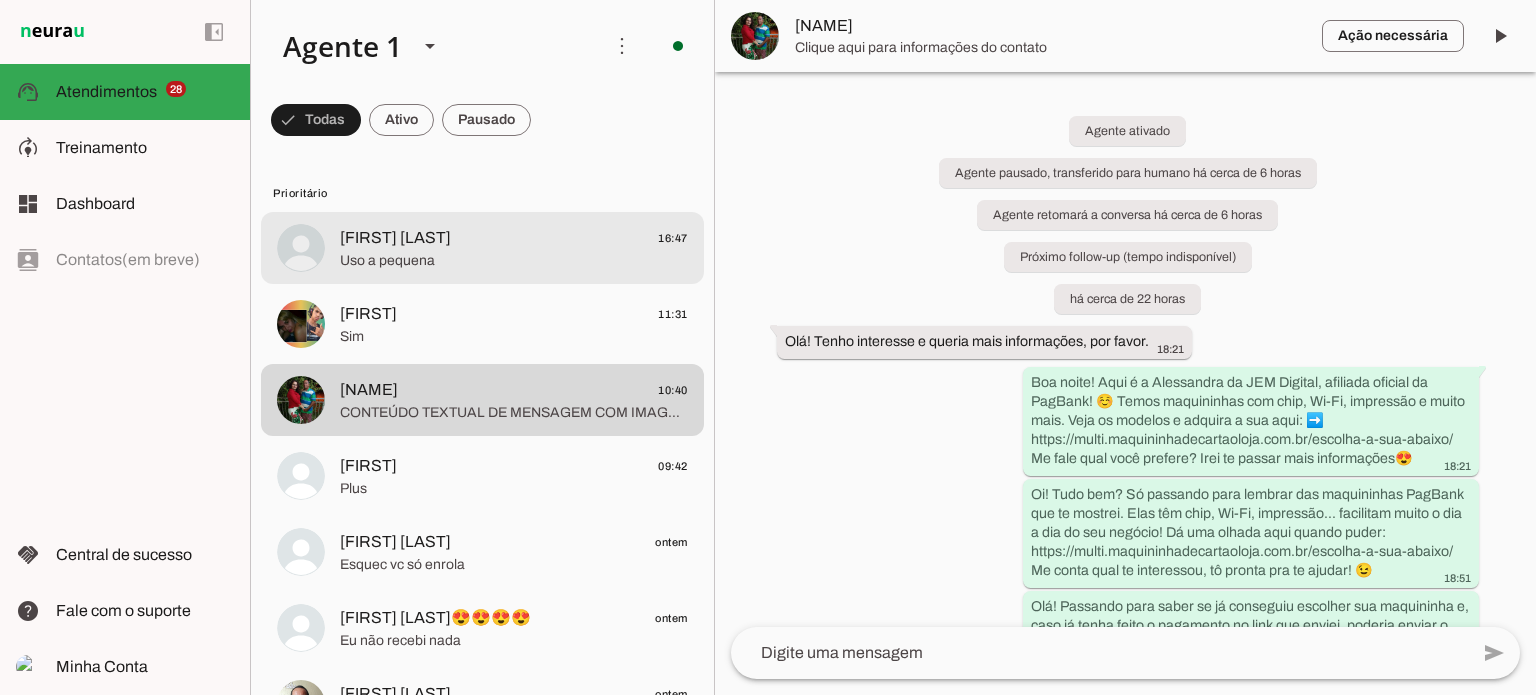 click on "Uso a pequena" 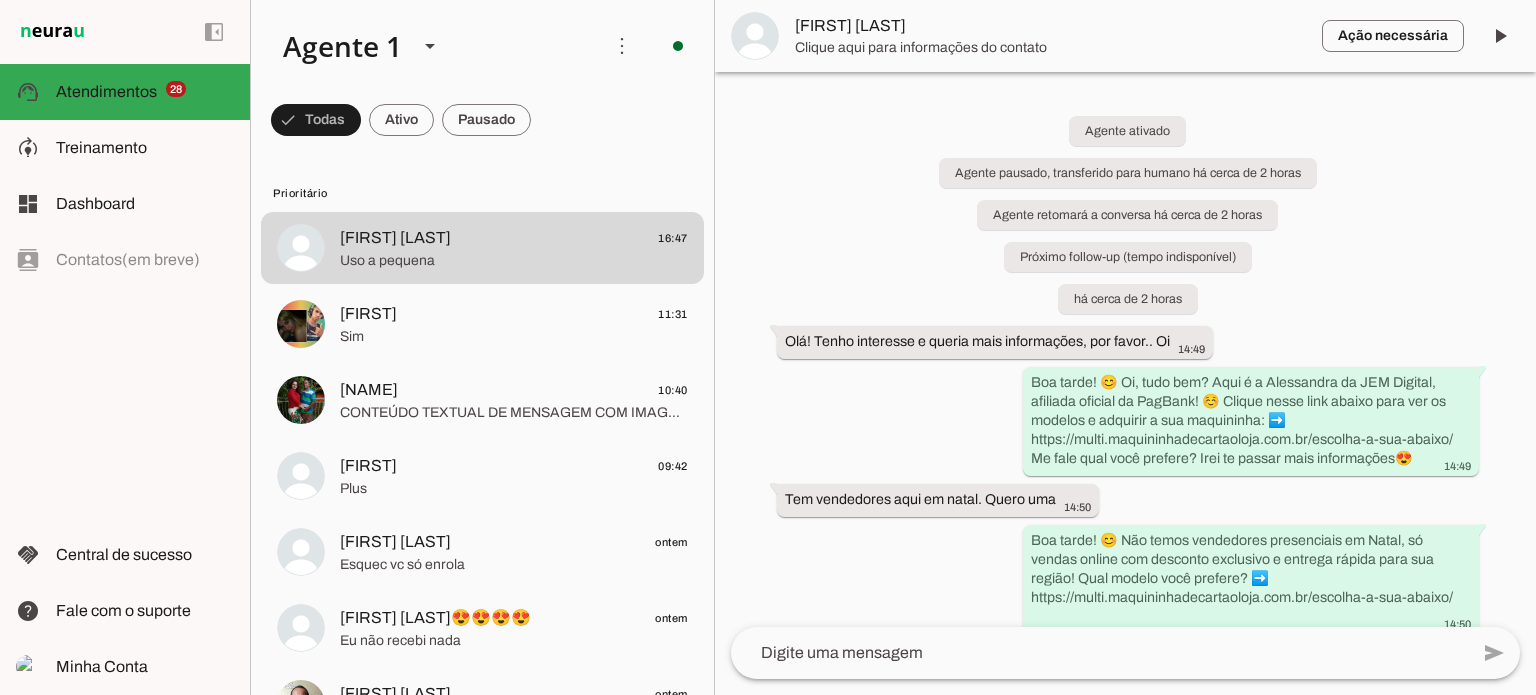 scroll, scrollTop: 640, scrollLeft: 0, axis: vertical 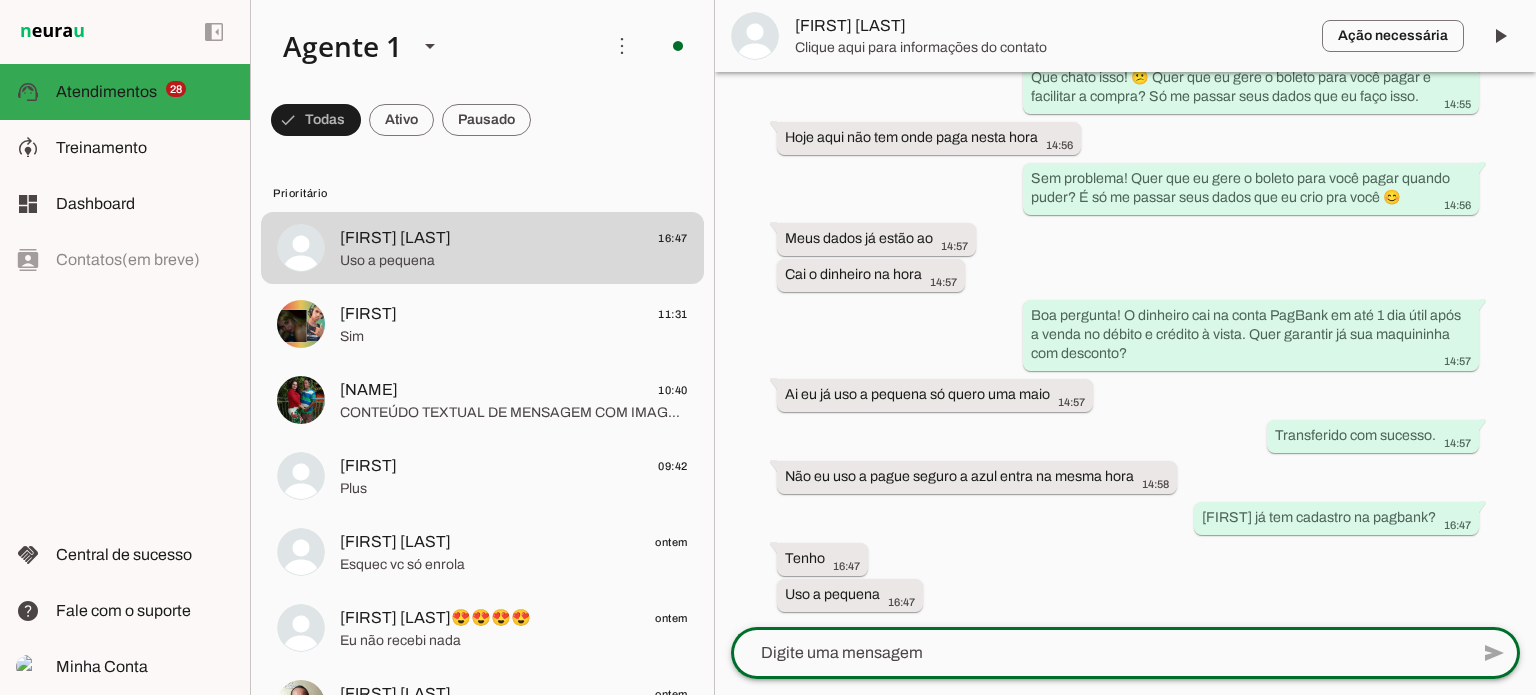 click 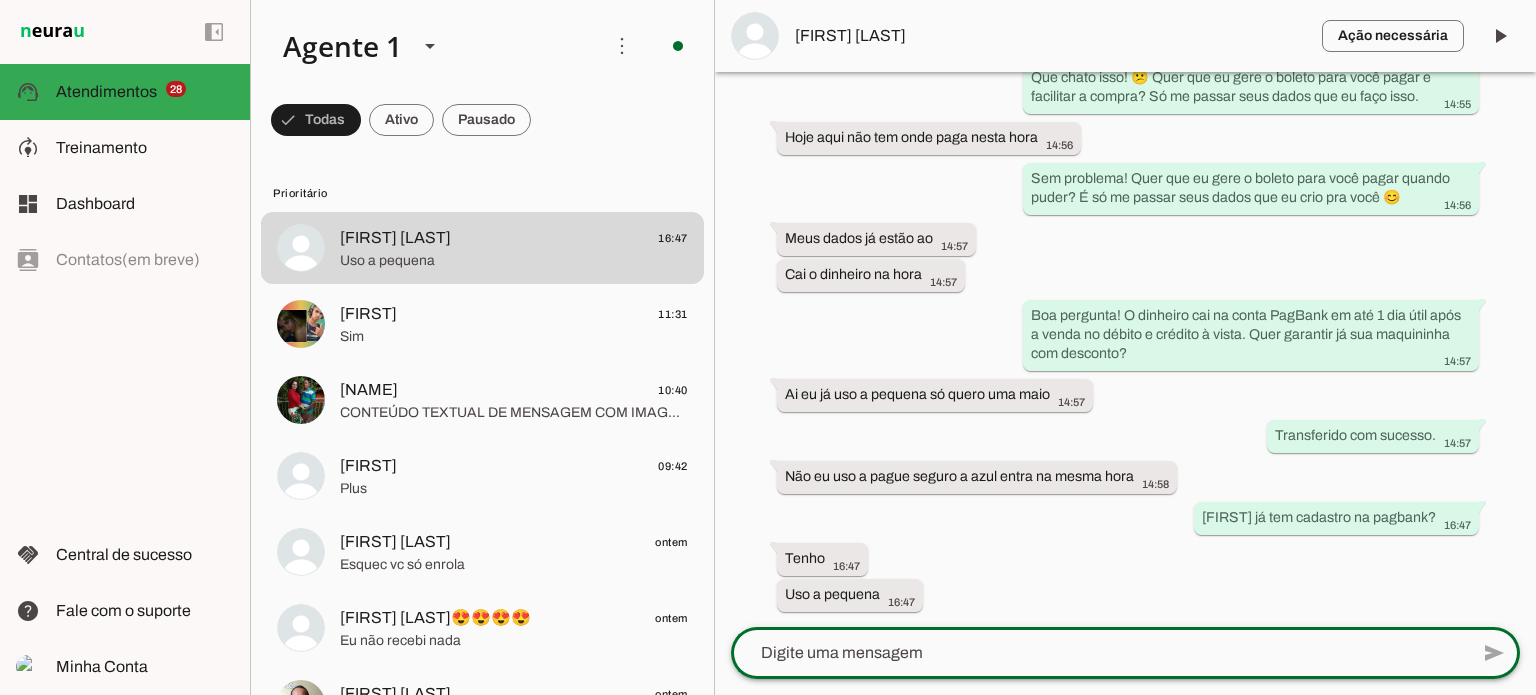 click 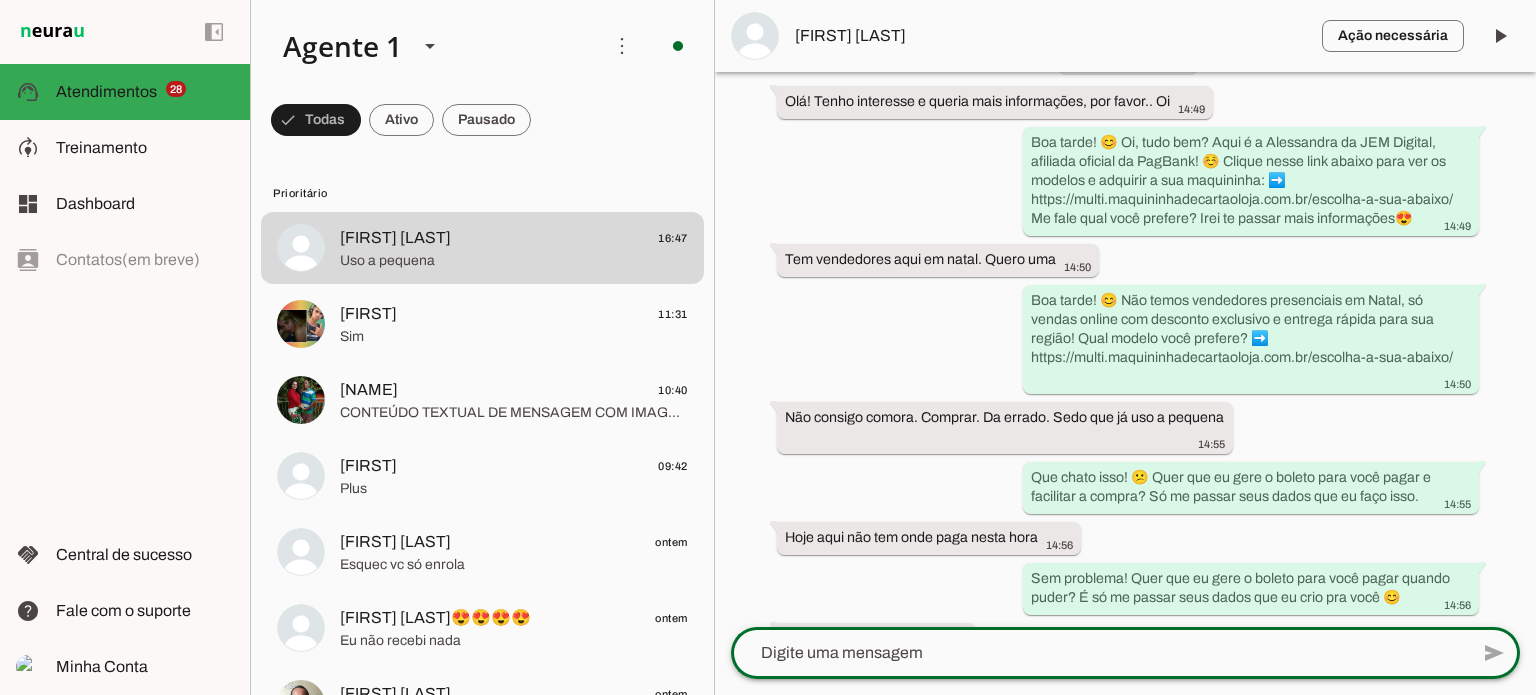 scroll, scrollTop: 640, scrollLeft: 0, axis: vertical 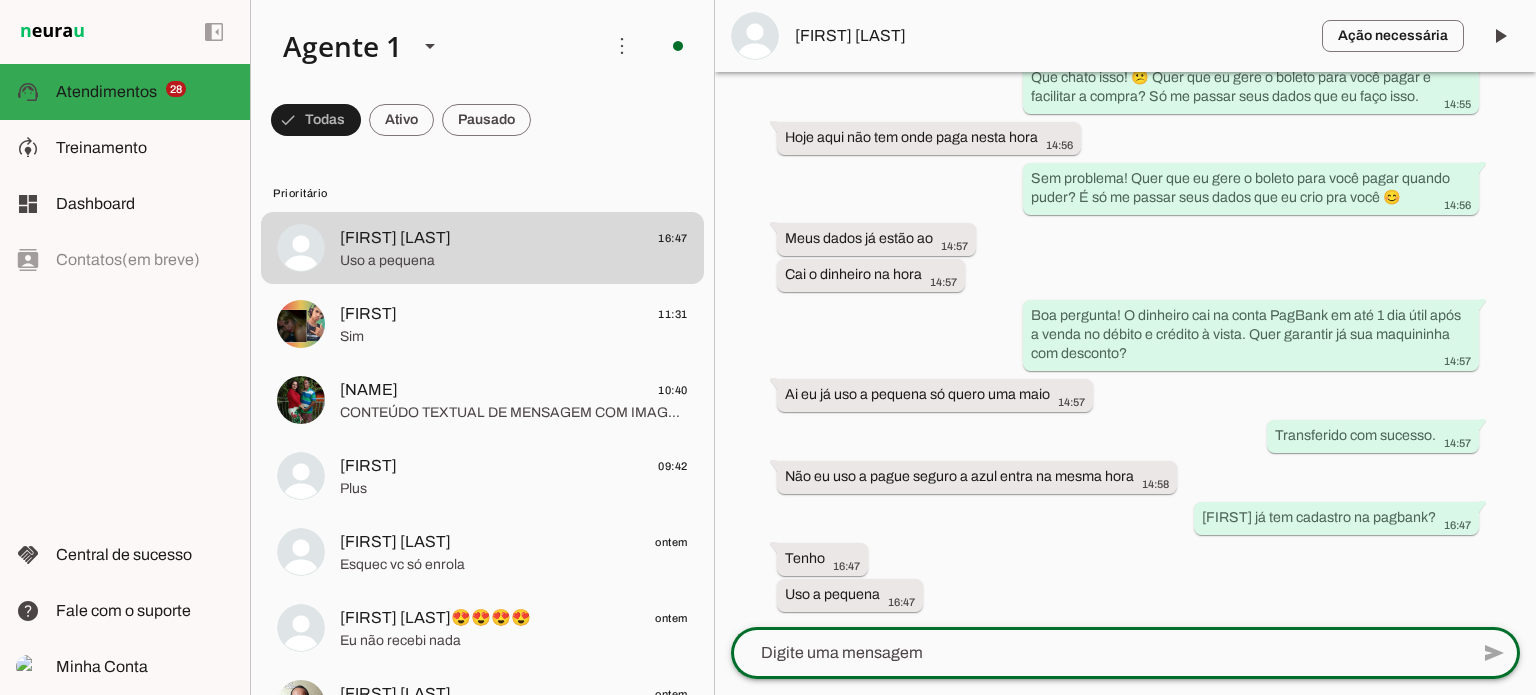click 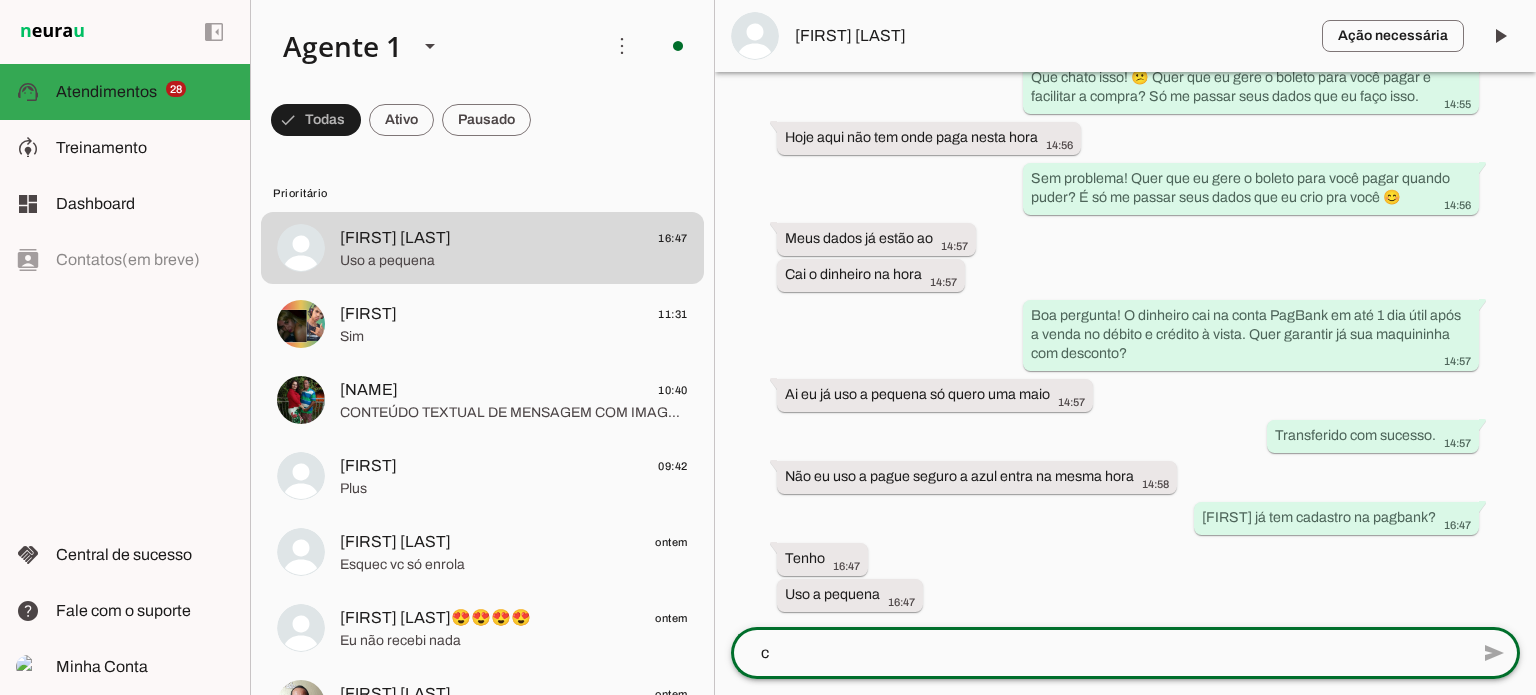 scroll, scrollTop: 0, scrollLeft: 0, axis: both 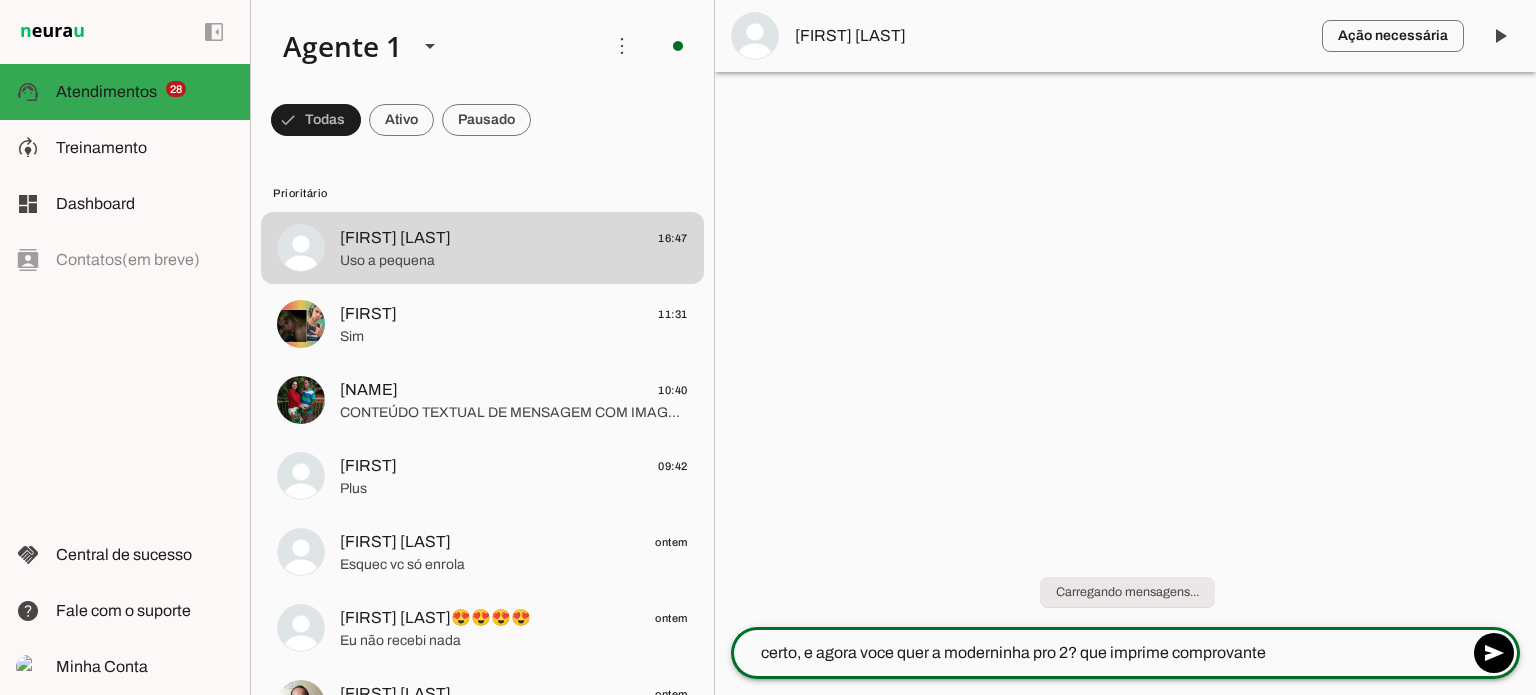 type on "certo, e agora voce quer a moderninha pro 2? que imprime comprovante?" 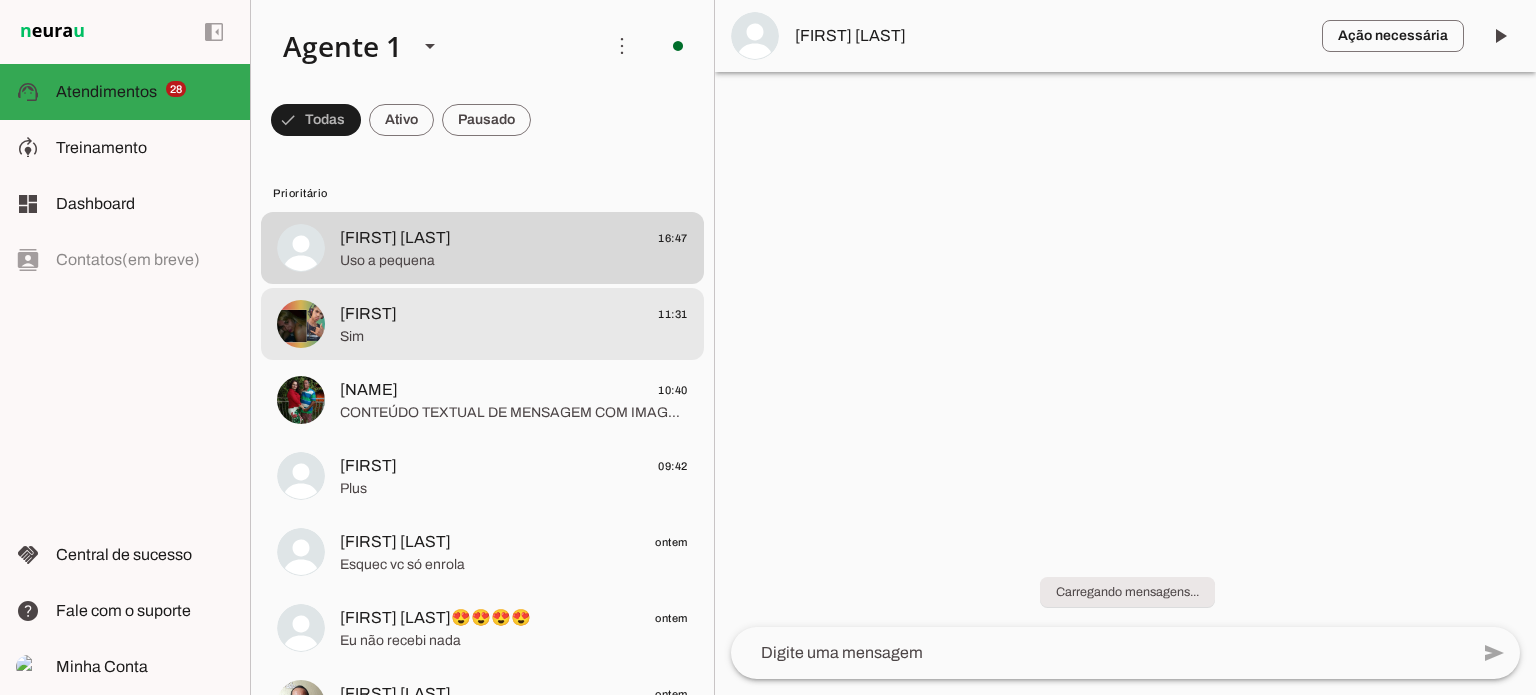 click on "[FIRST]
[TIME]" 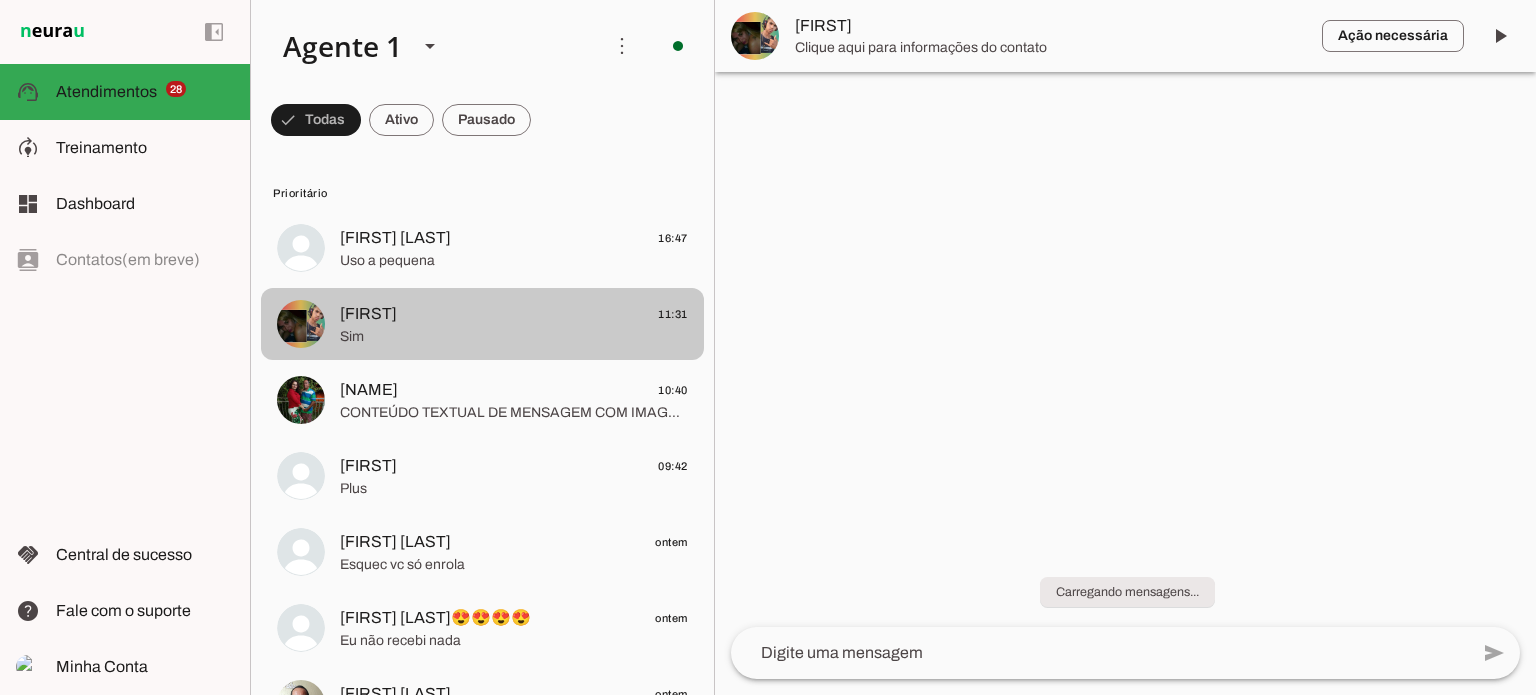 scroll, scrollTop: 0, scrollLeft: 0, axis: both 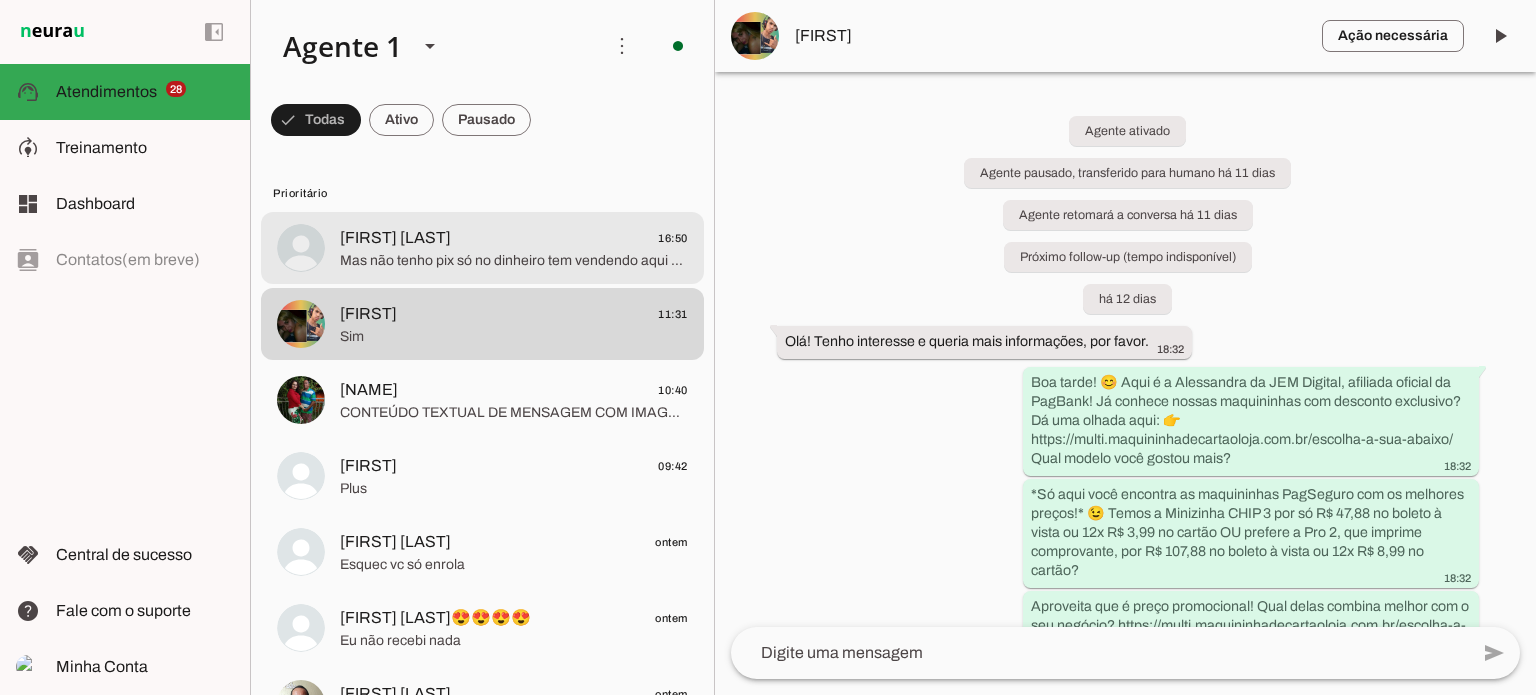 click on "[FIRST] [LAST]" 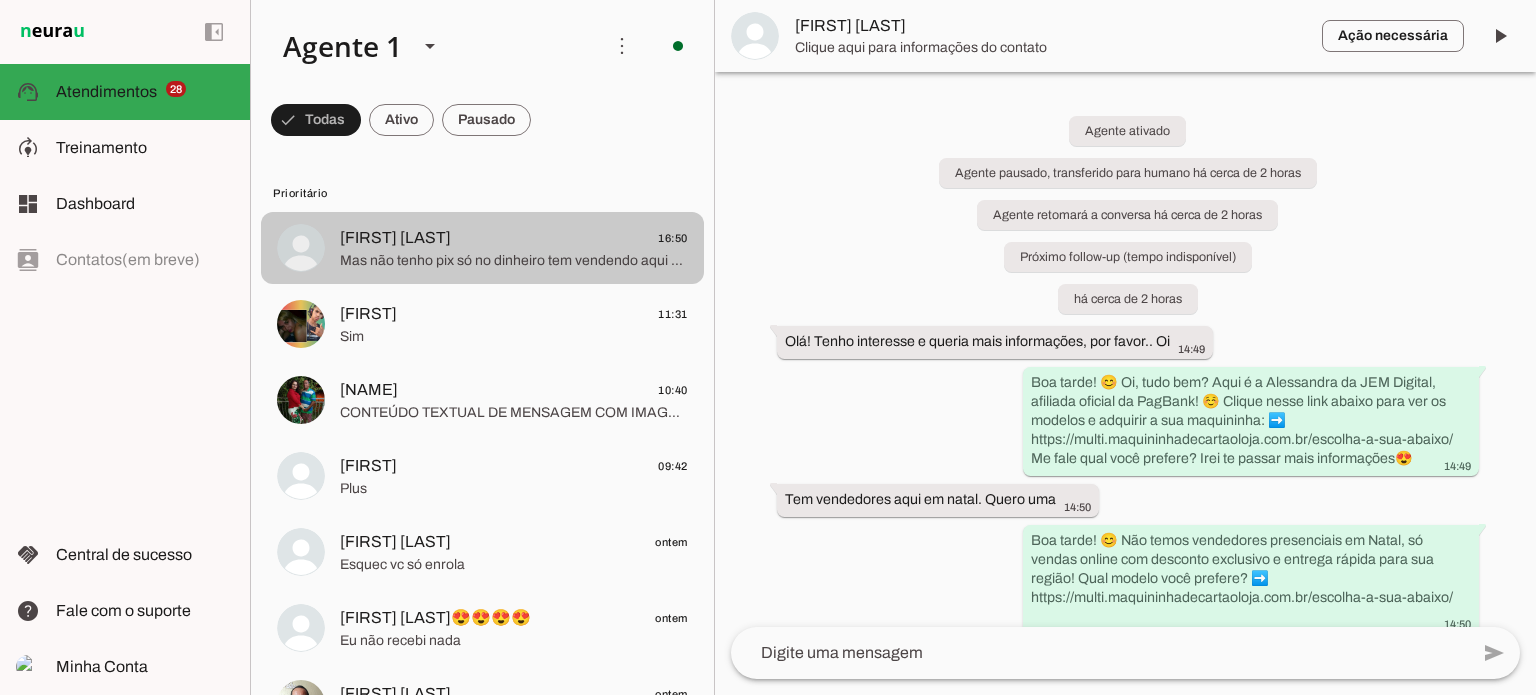 scroll, scrollTop: 776, scrollLeft: 0, axis: vertical 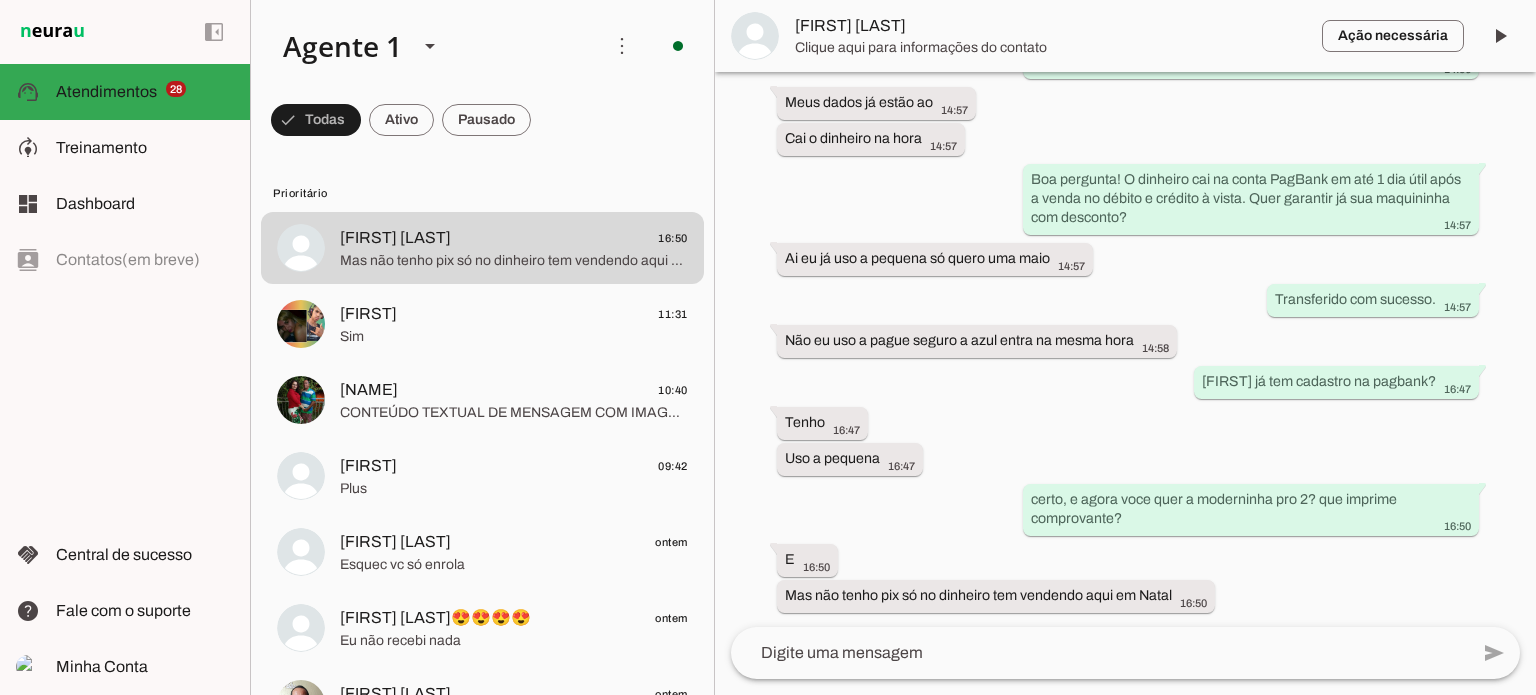 click 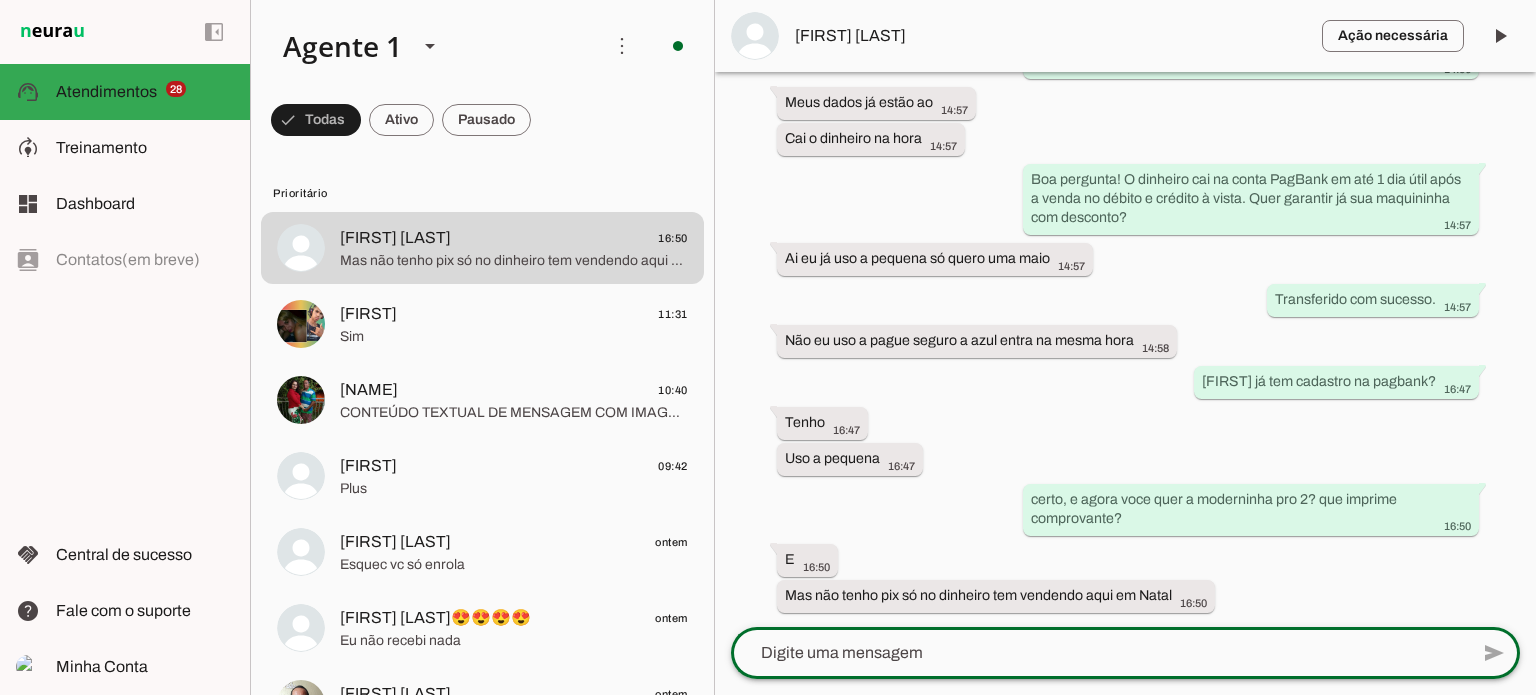 click 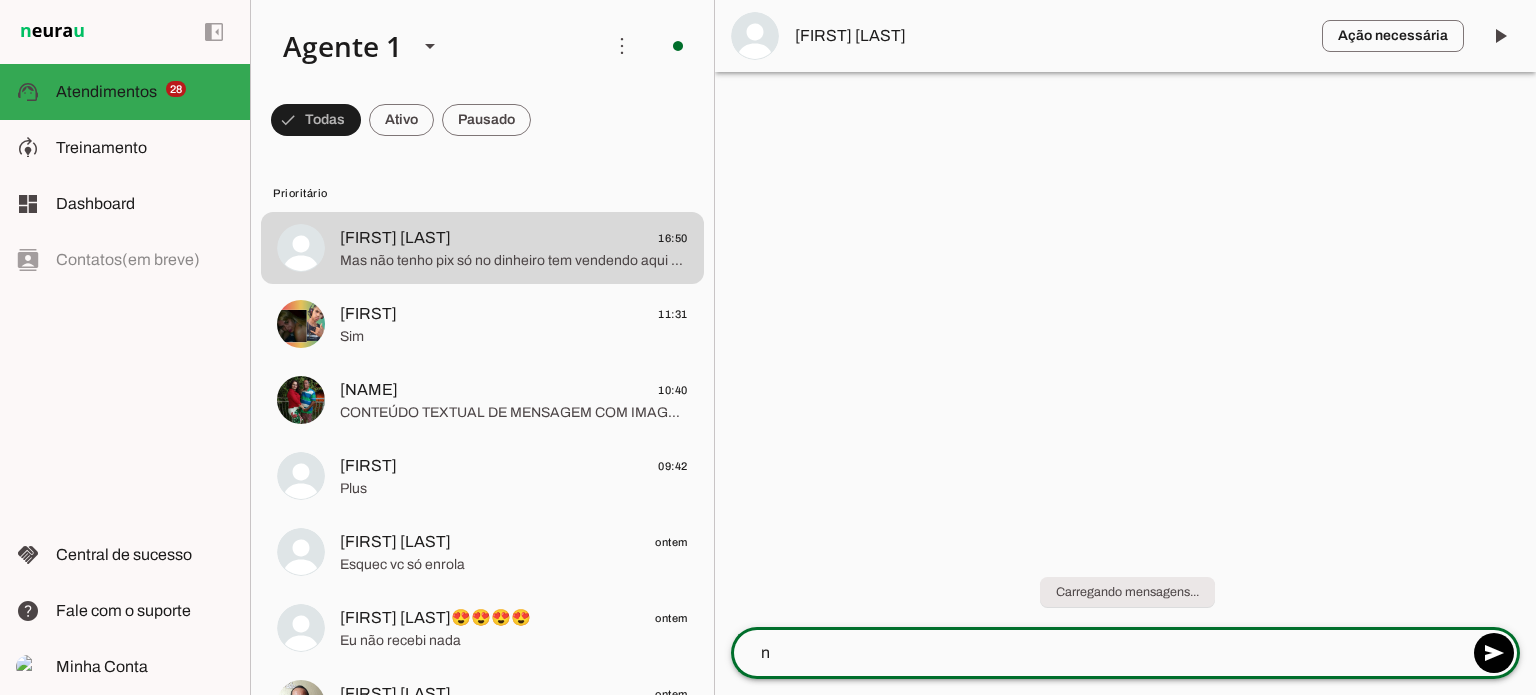 scroll, scrollTop: 0, scrollLeft: 0, axis: both 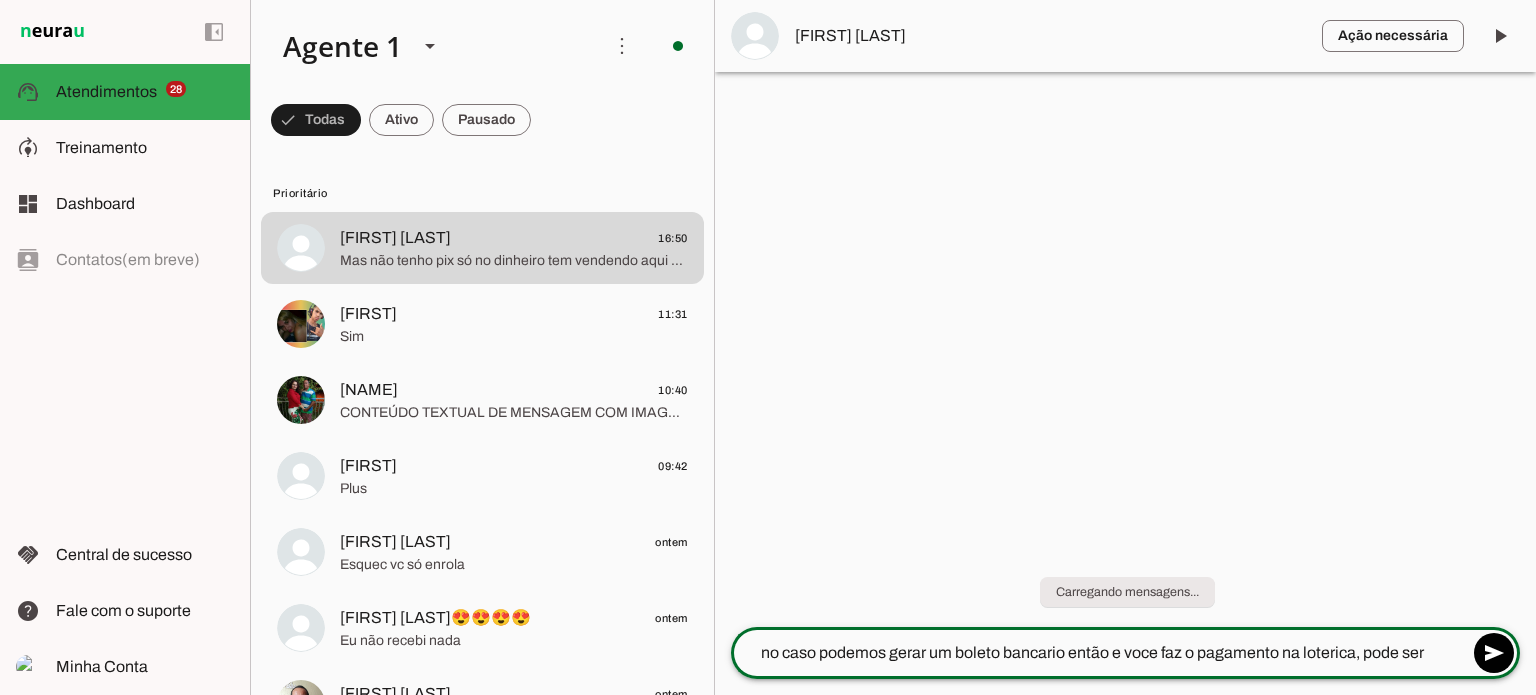 type on "no caso podemos gerar um boleto bancario então e voce faz o pagamento na loterica, pode ser?" 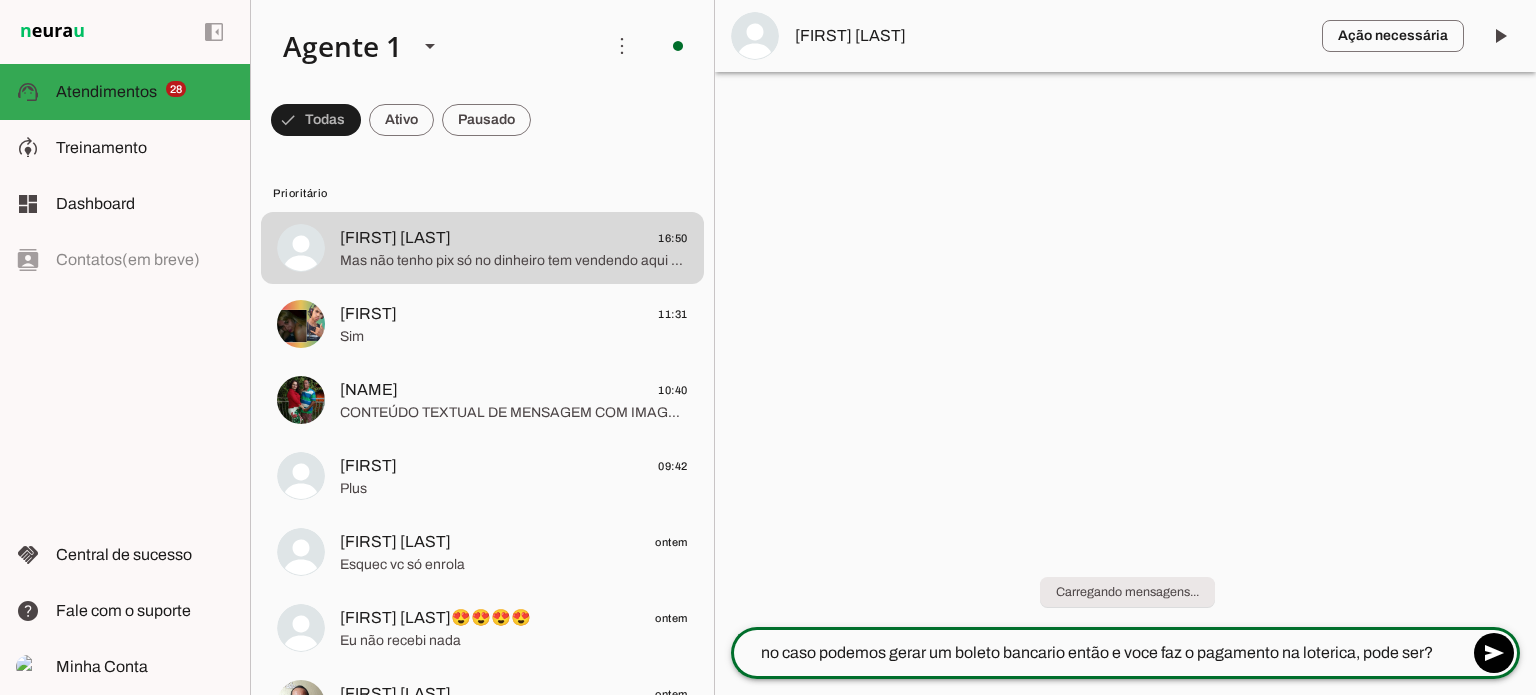 type 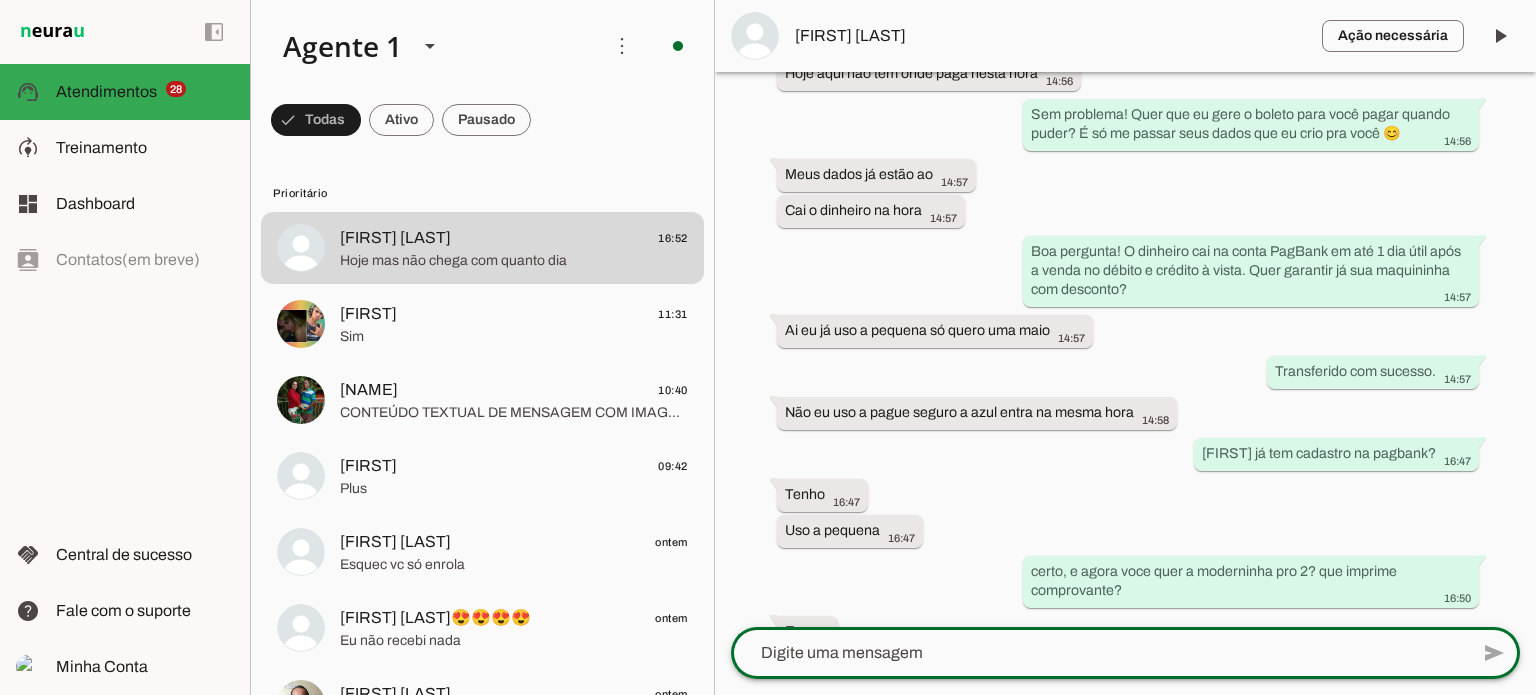 scroll, scrollTop: 877, scrollLeft: 0, axis: vertical 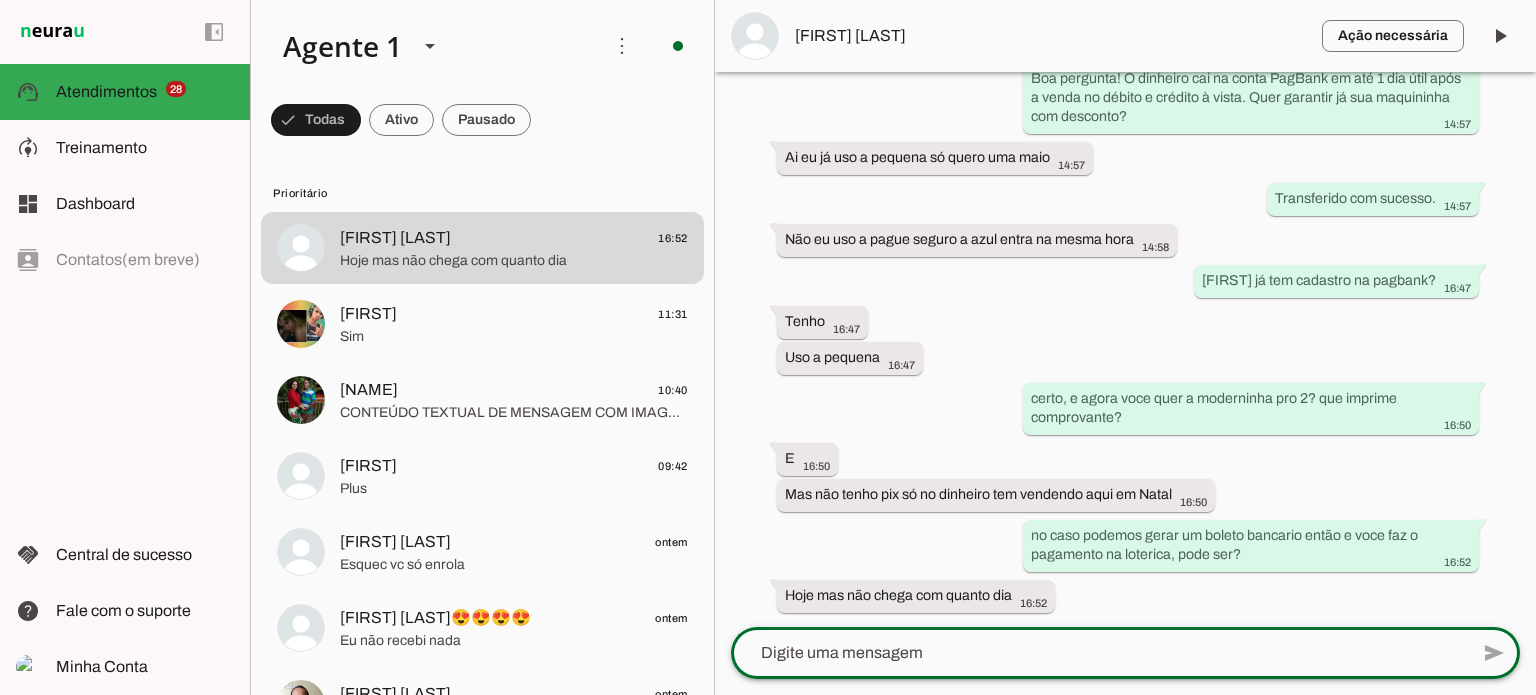 click 